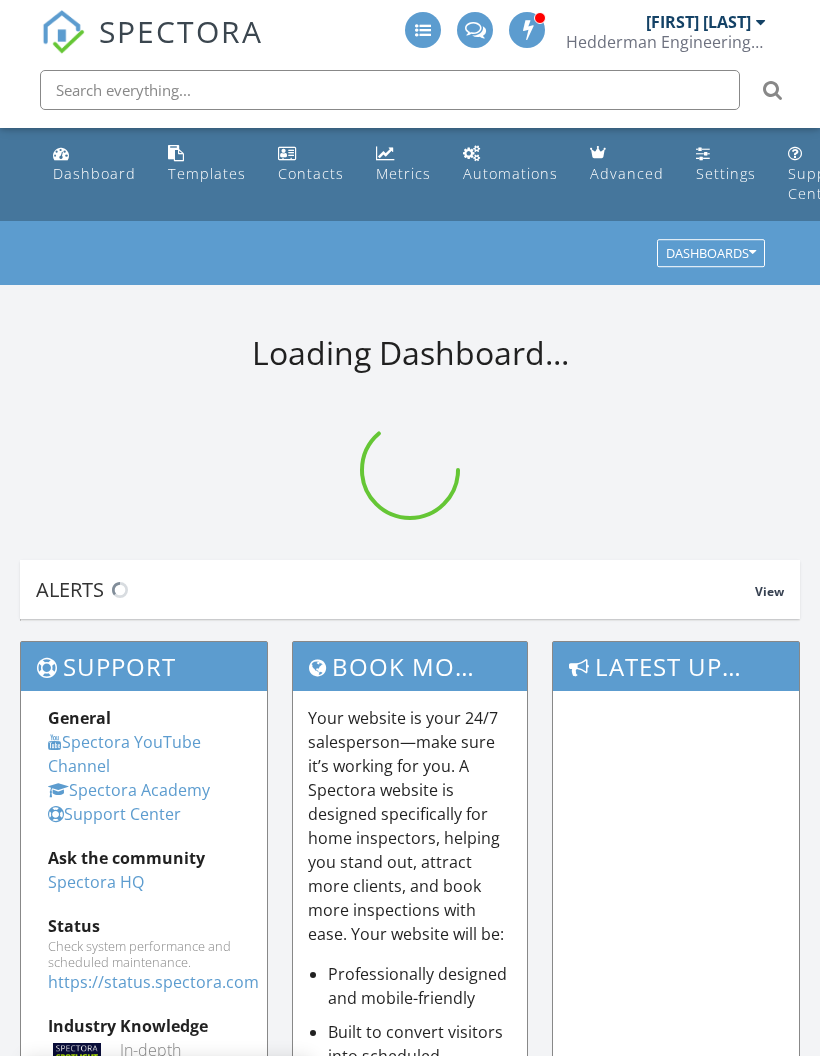 scroll, scrollTop: 0, scrollLeft: 0, axis: both 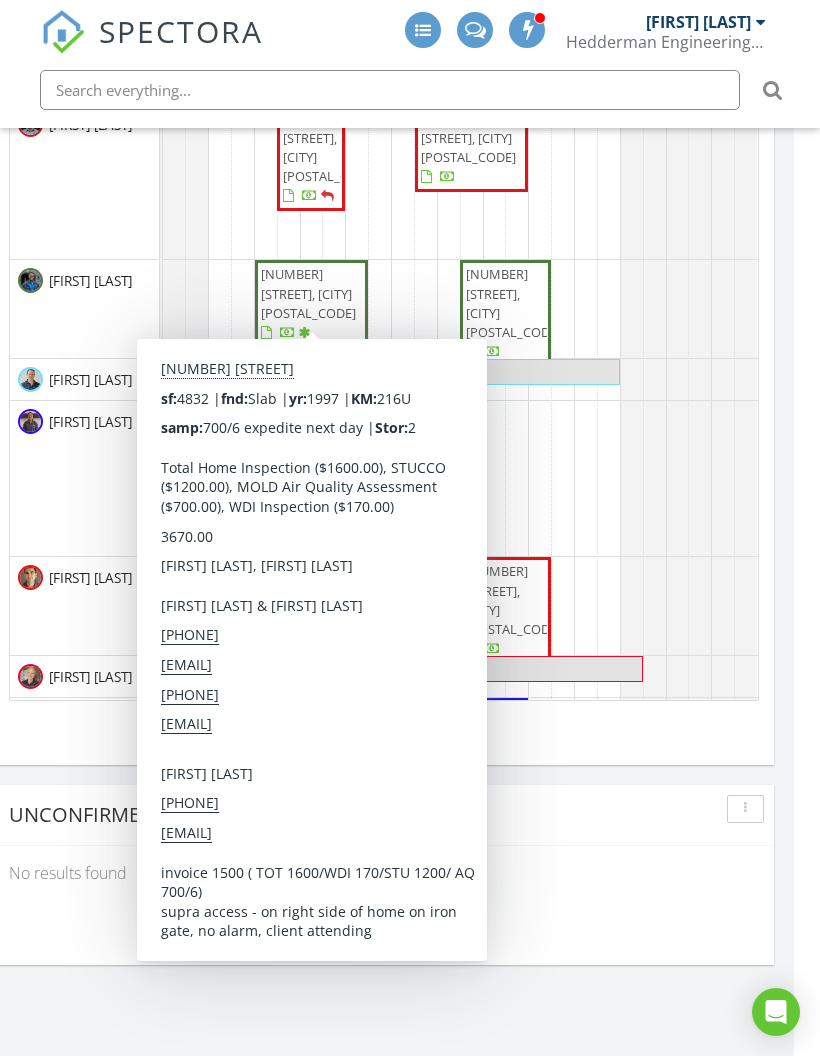 click on "[NUMBER] [STREET], [CITY] [POSTAL_CODE]" at bounding box center [308, 293] 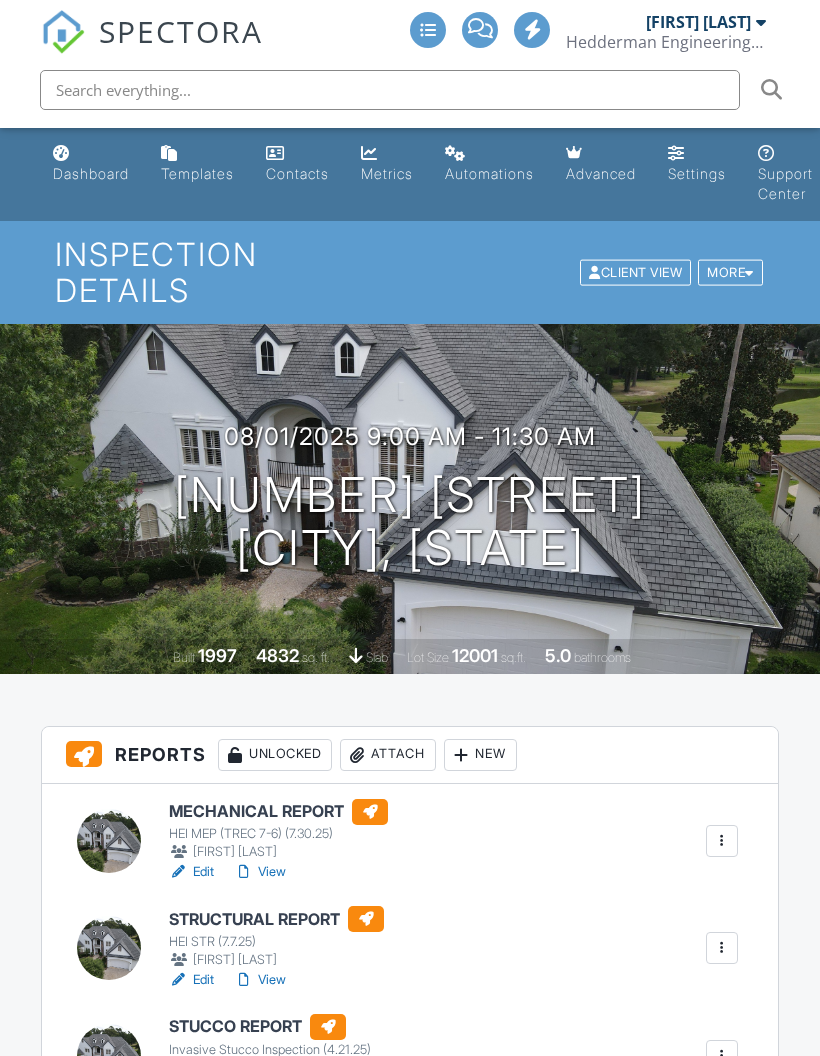 scroll, scrollTop: 0, scrollLeft: 0, axis: both 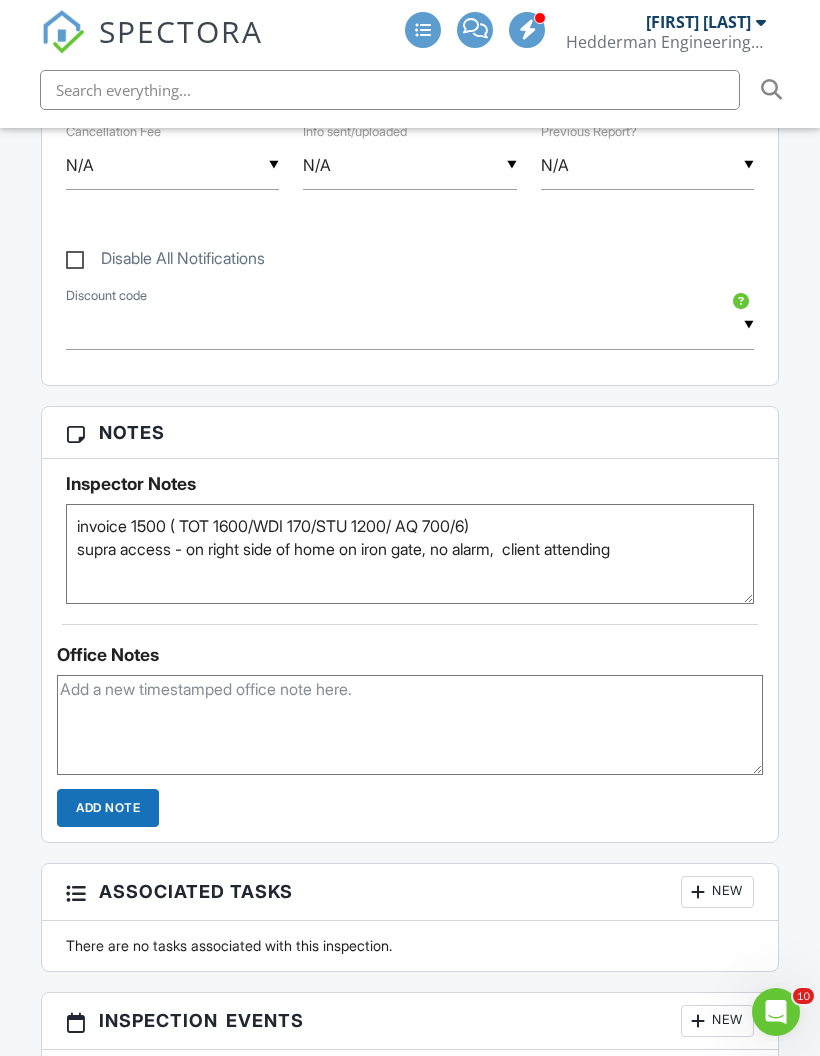 click on "SPECTORA" at bounding box center (181, 31) 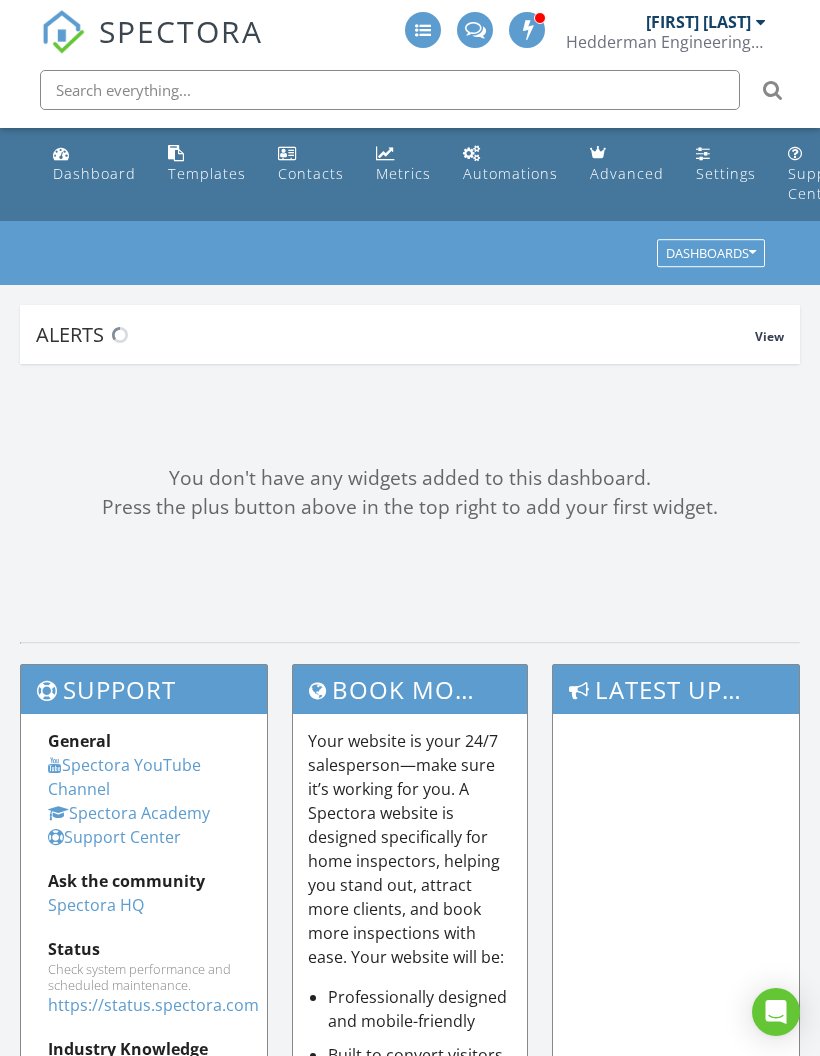 scroll, scrollTop: 0, scrollLeft: 0, axis: both 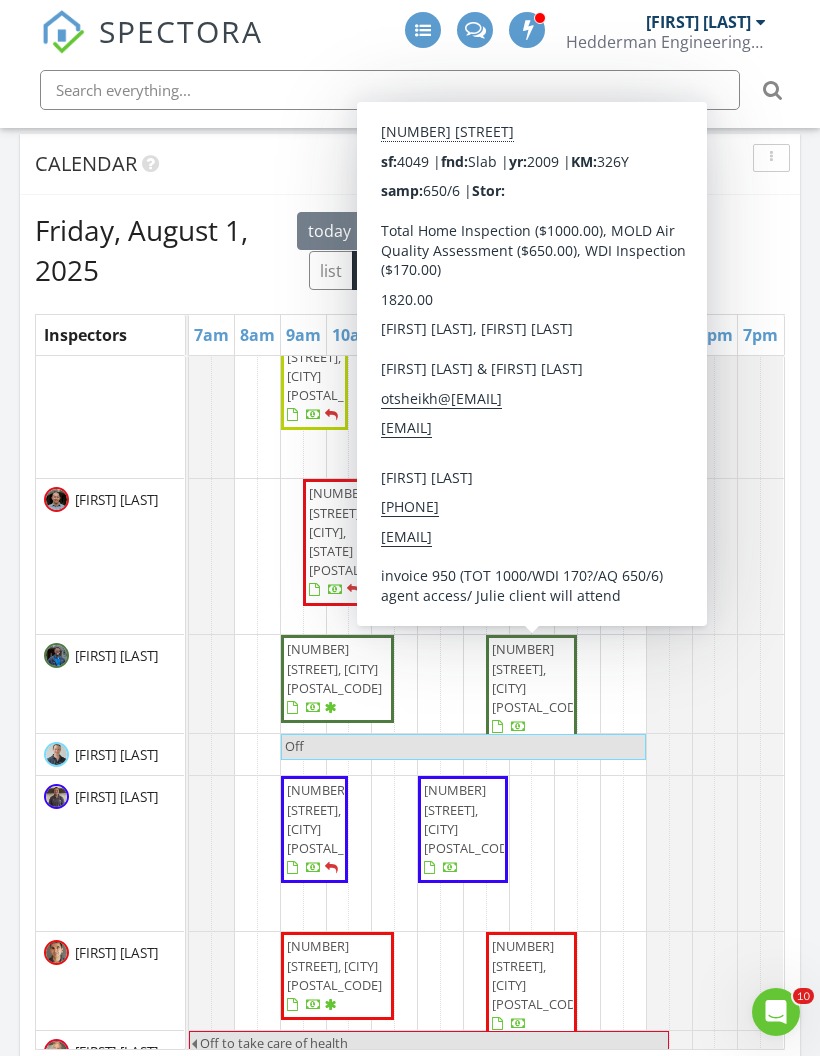 click on "[NUMBER] [STREET], [CITY] [POSTAL_CODE]" at bounding box center [539, 678] 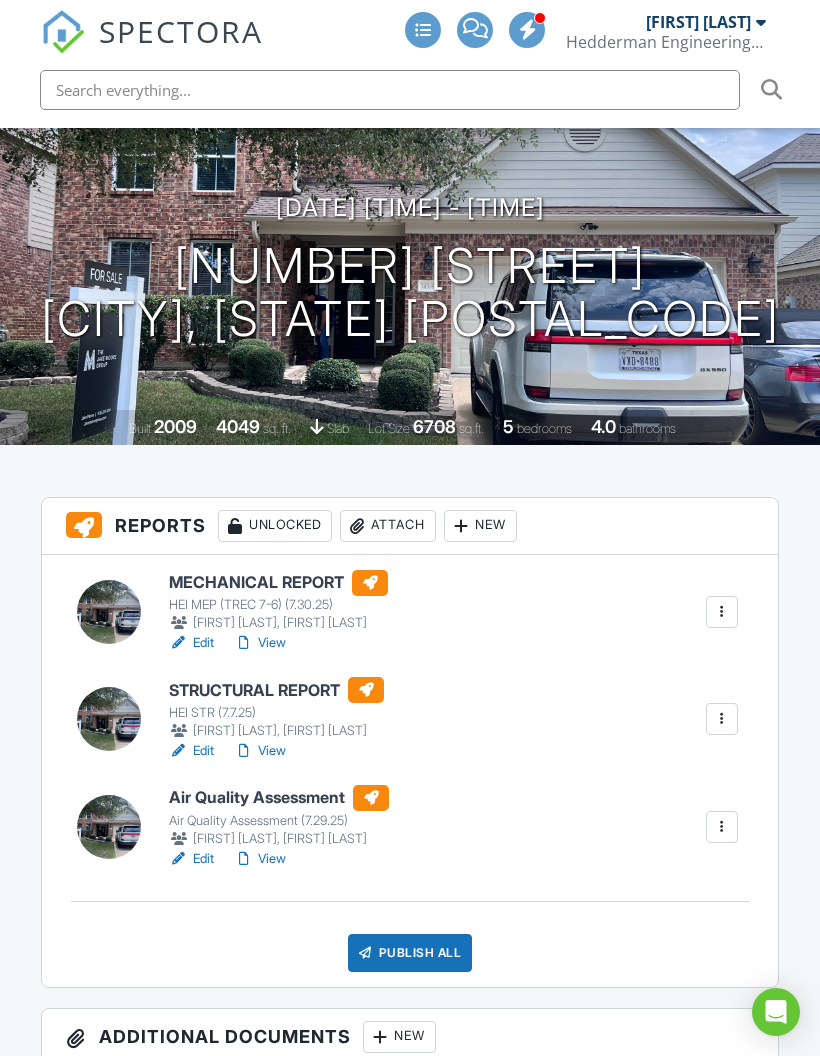 scroll, scrollTop: 288, scrollLeft: 0, axis: vertical 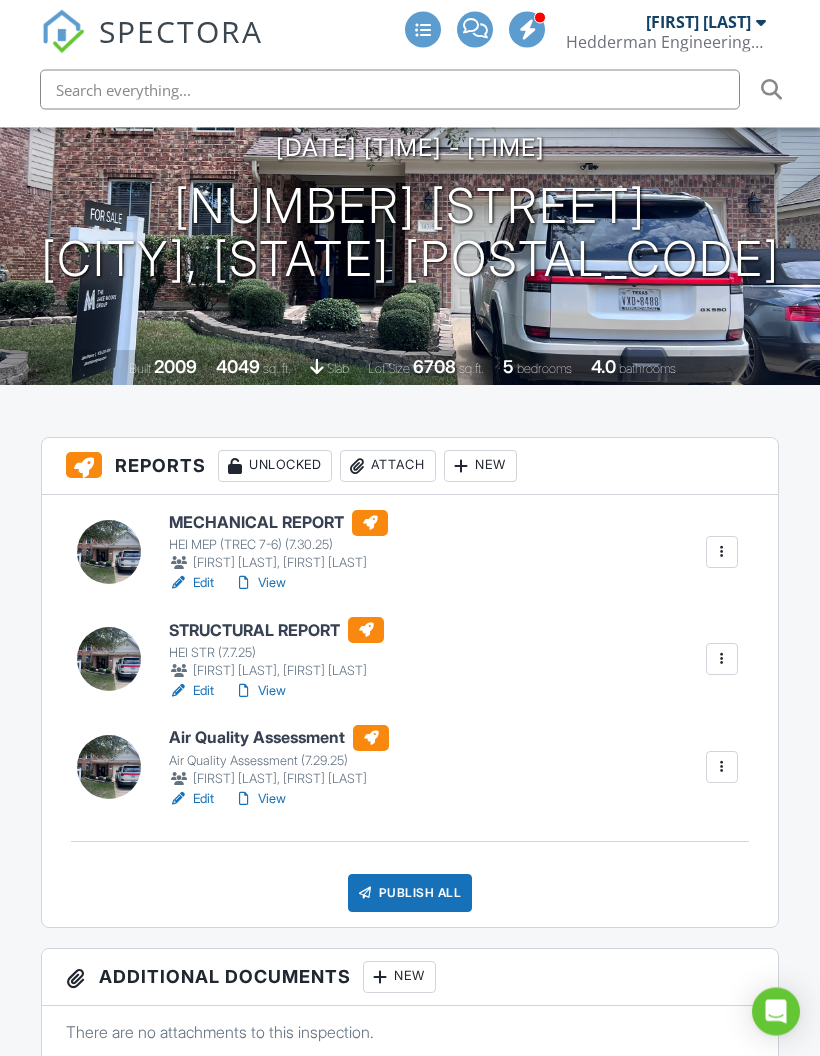click at bounding box center (722, 660) 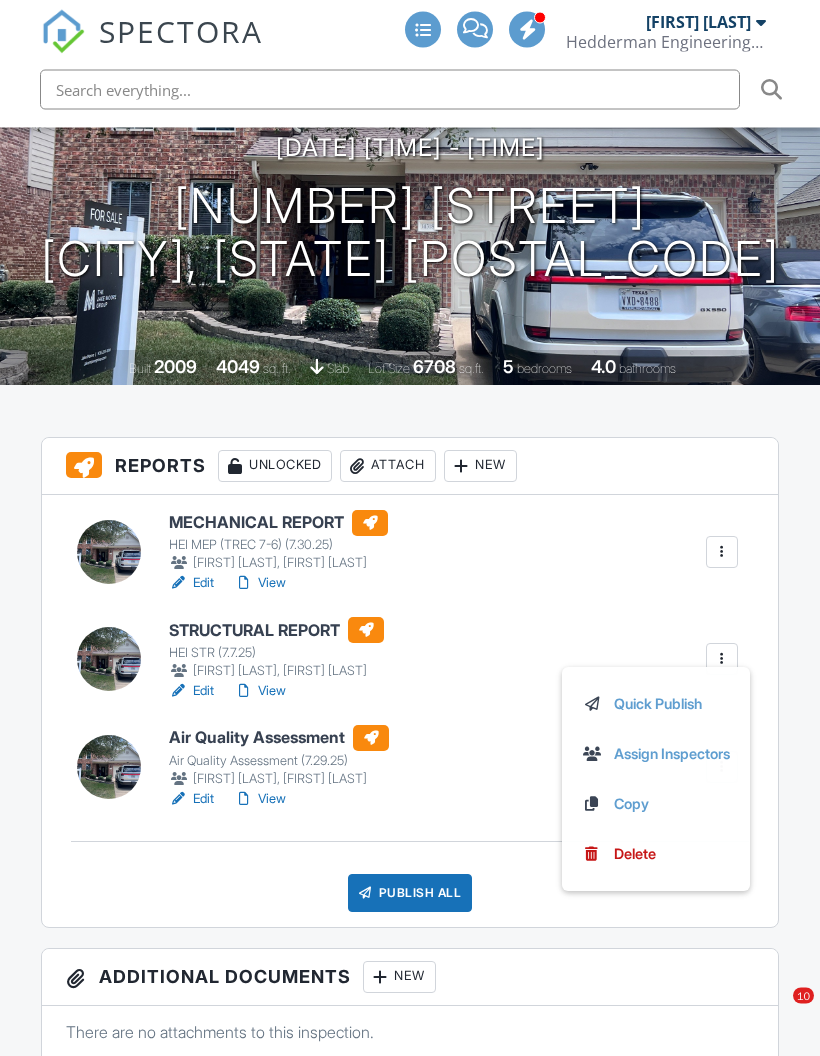 scroll, scrollTop: 288, scrollLeft: 0, axis: vertical 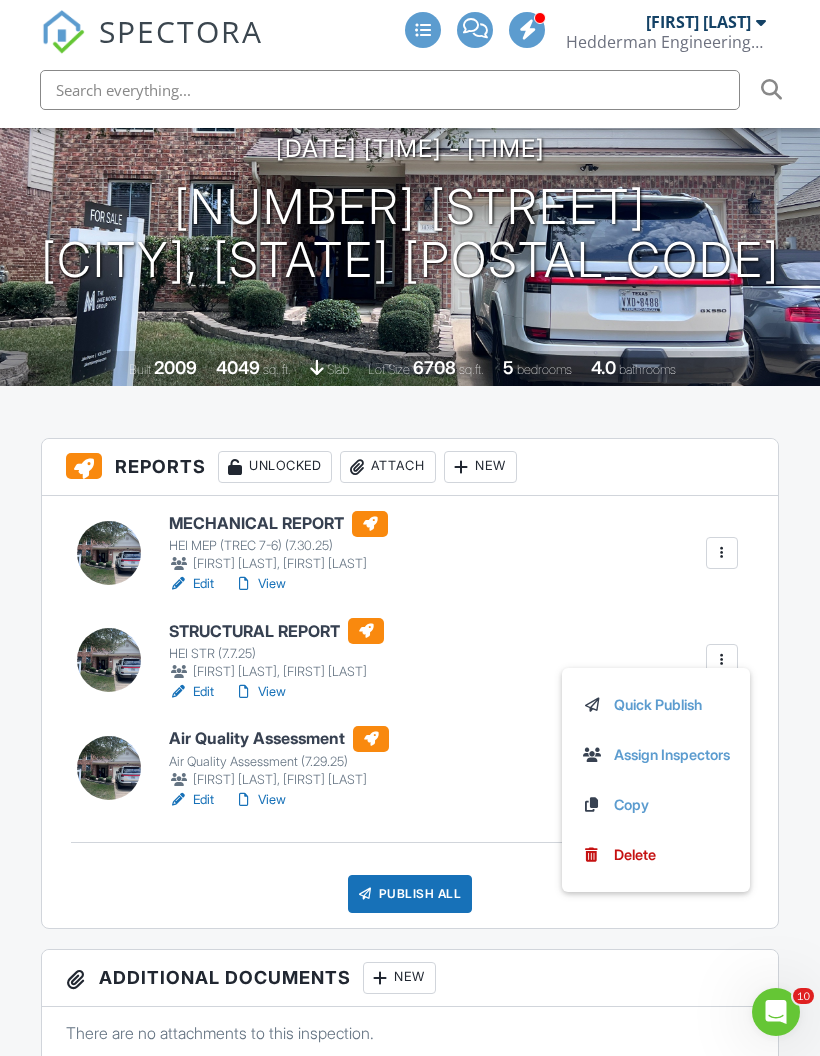 click at bounding box center (722, 660) 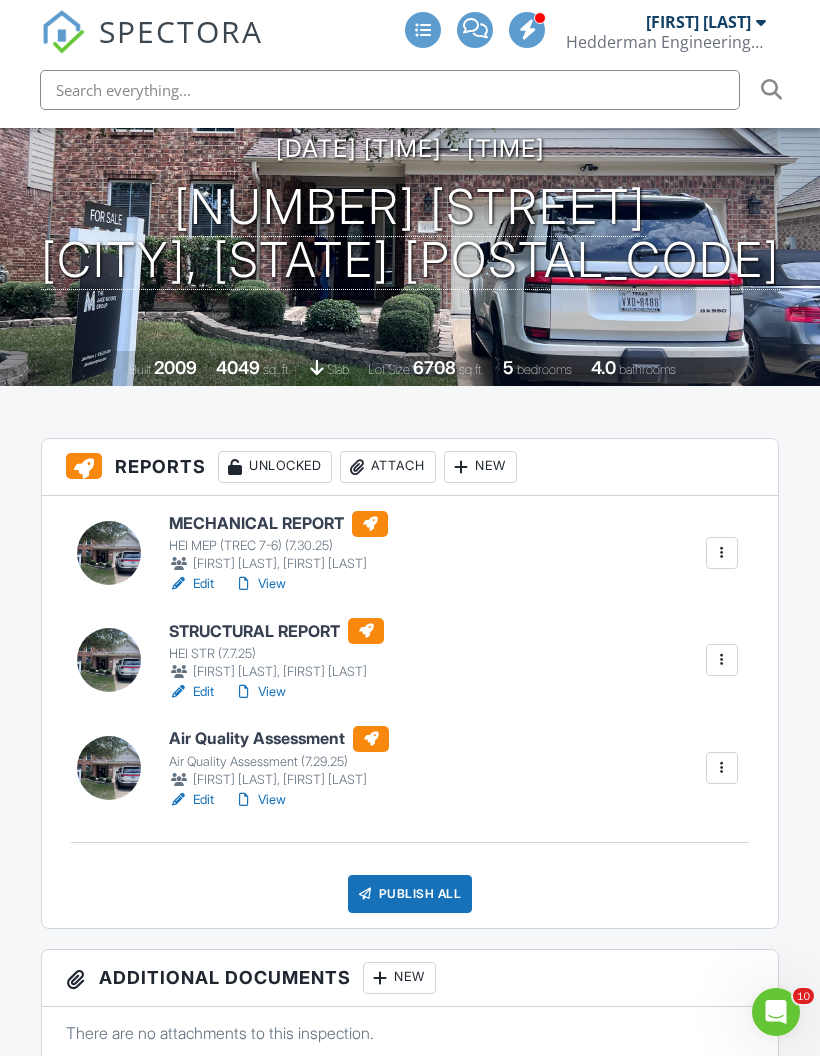 click at bounding box center [722, 660] 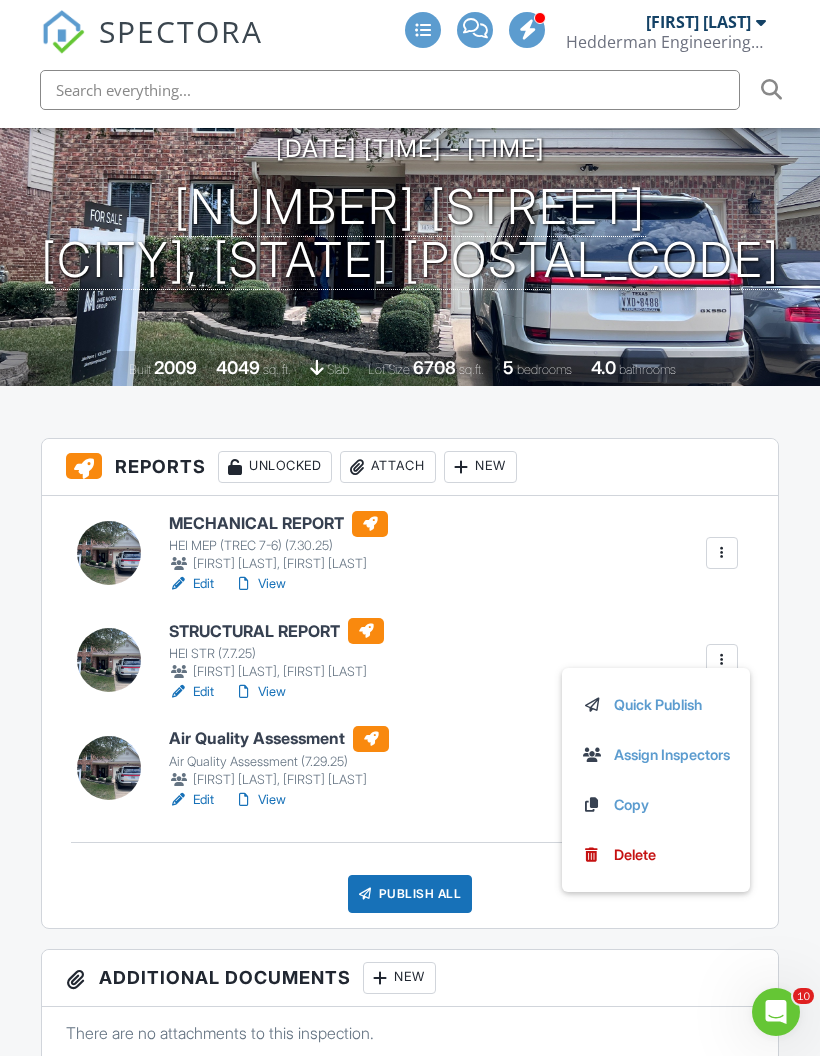 click on "Assign Inspectors" at bounding box center (656, 755) 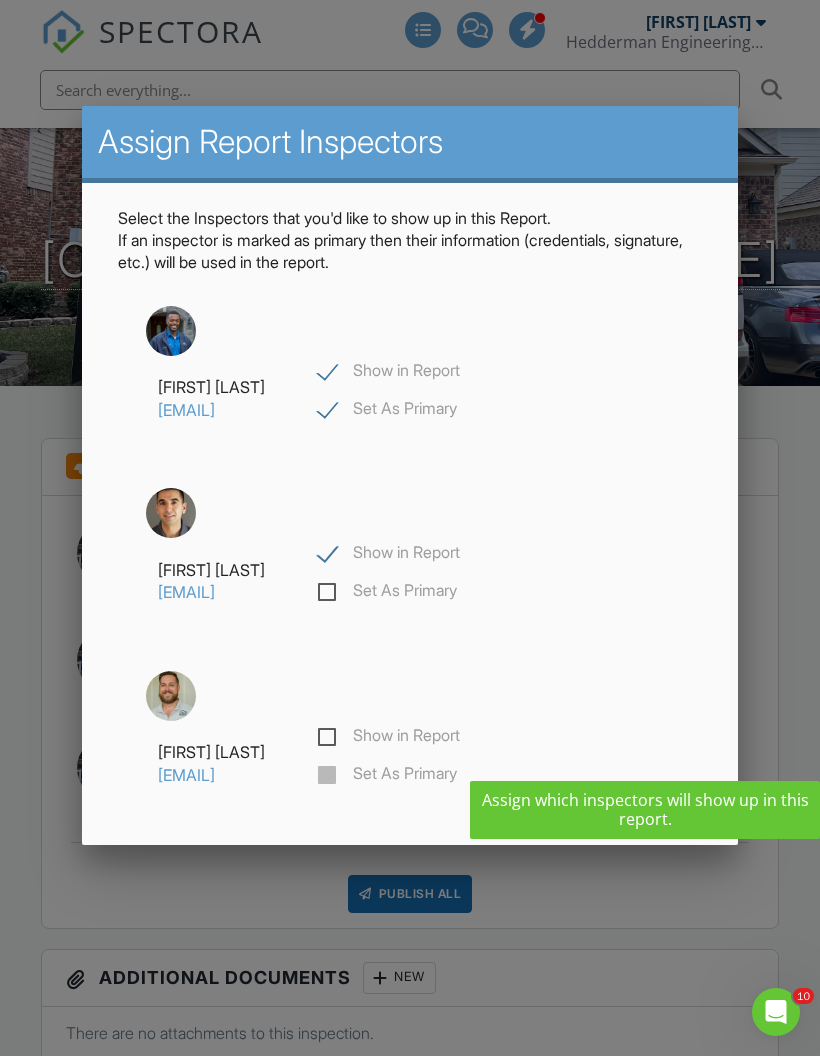 click on "lopez.alex1982@gmail.com" at bounding box center [186, 592] 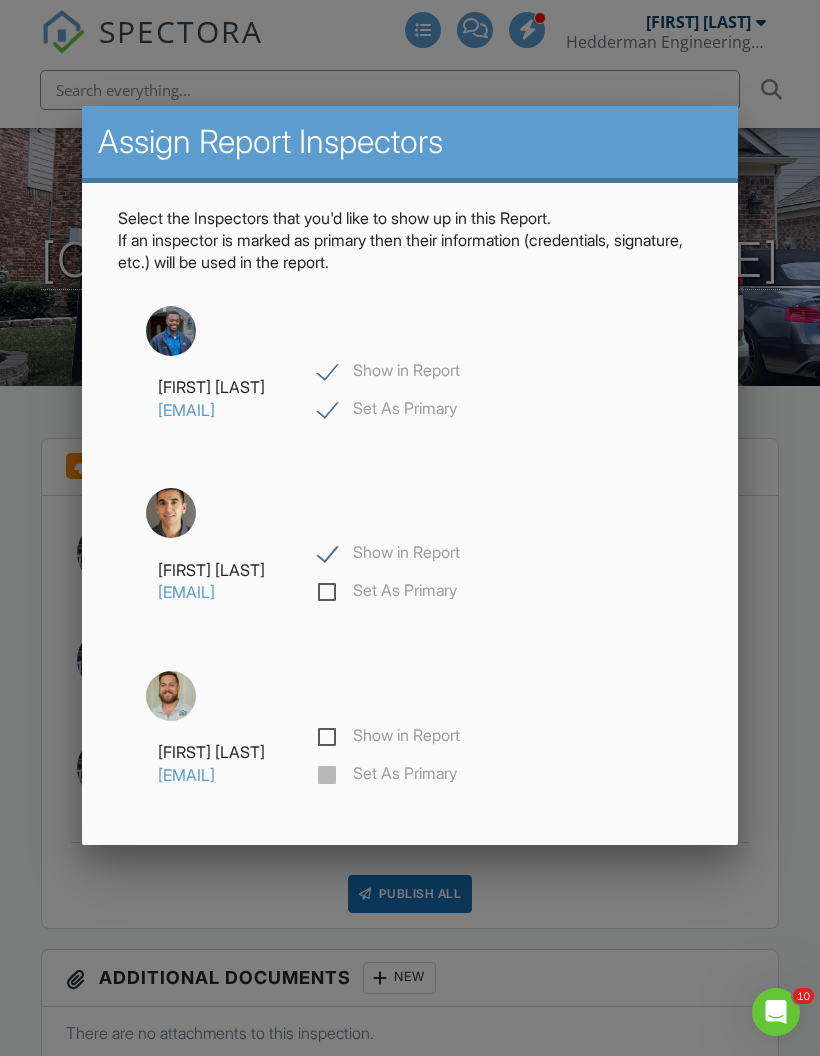click on "Show in Report" at bounding box center (389, 555) 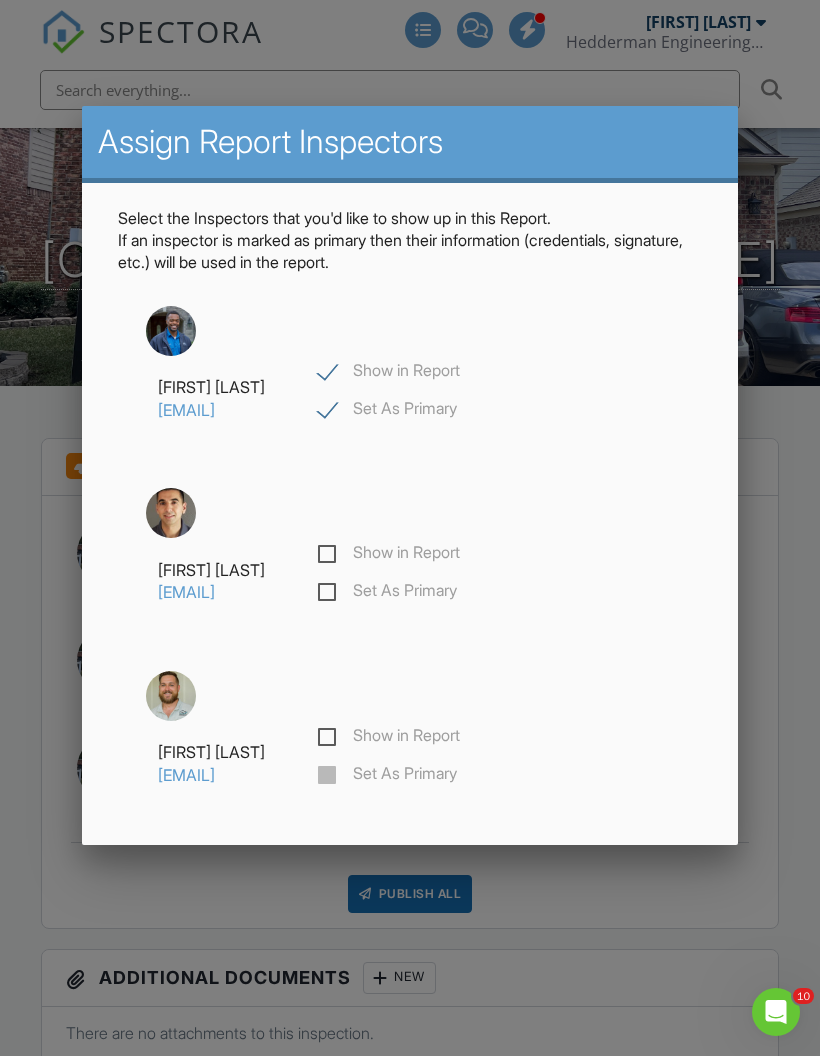 checkbox on "false" 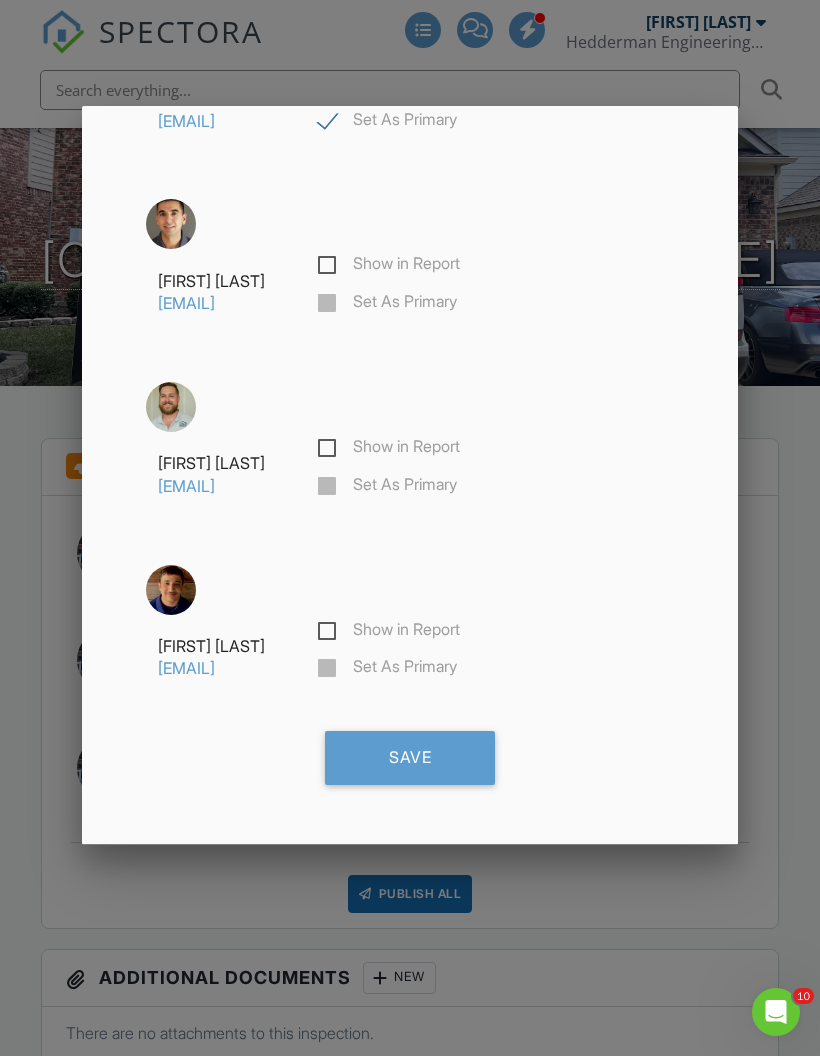 scroll, scrollTop: 407, scrollLeft: 0, axis: vertical 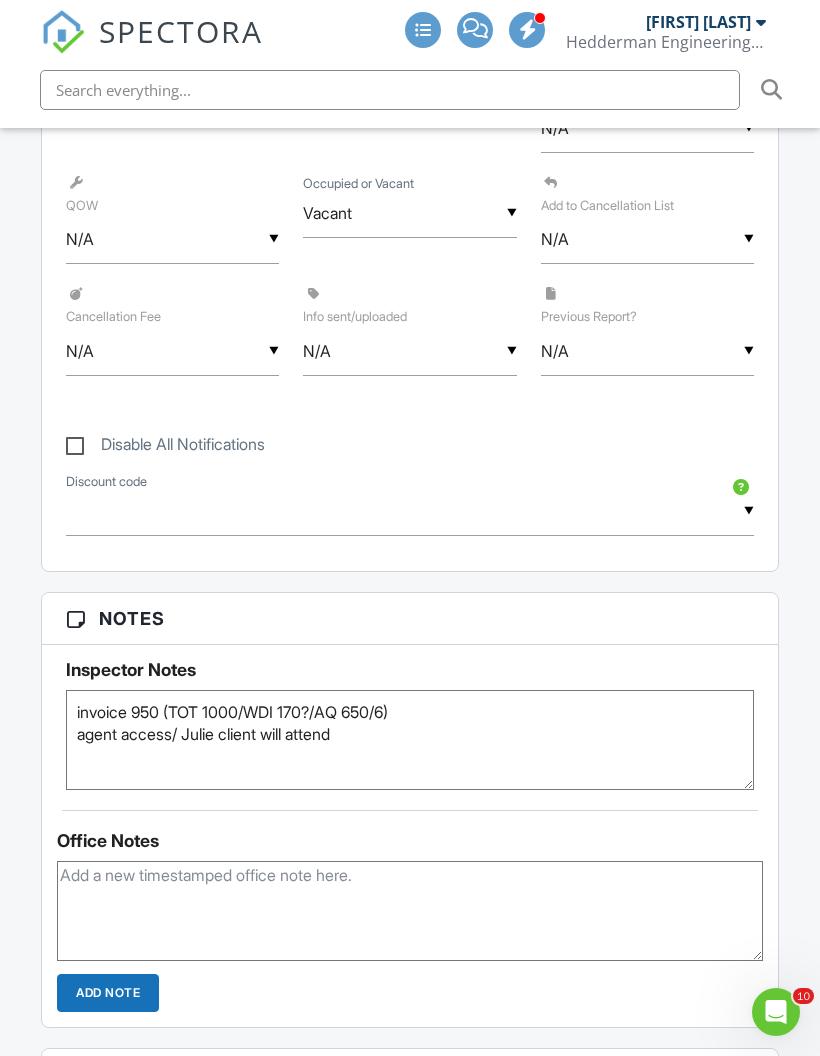 click on "SPECTORA" at bounding box center (181, 31) 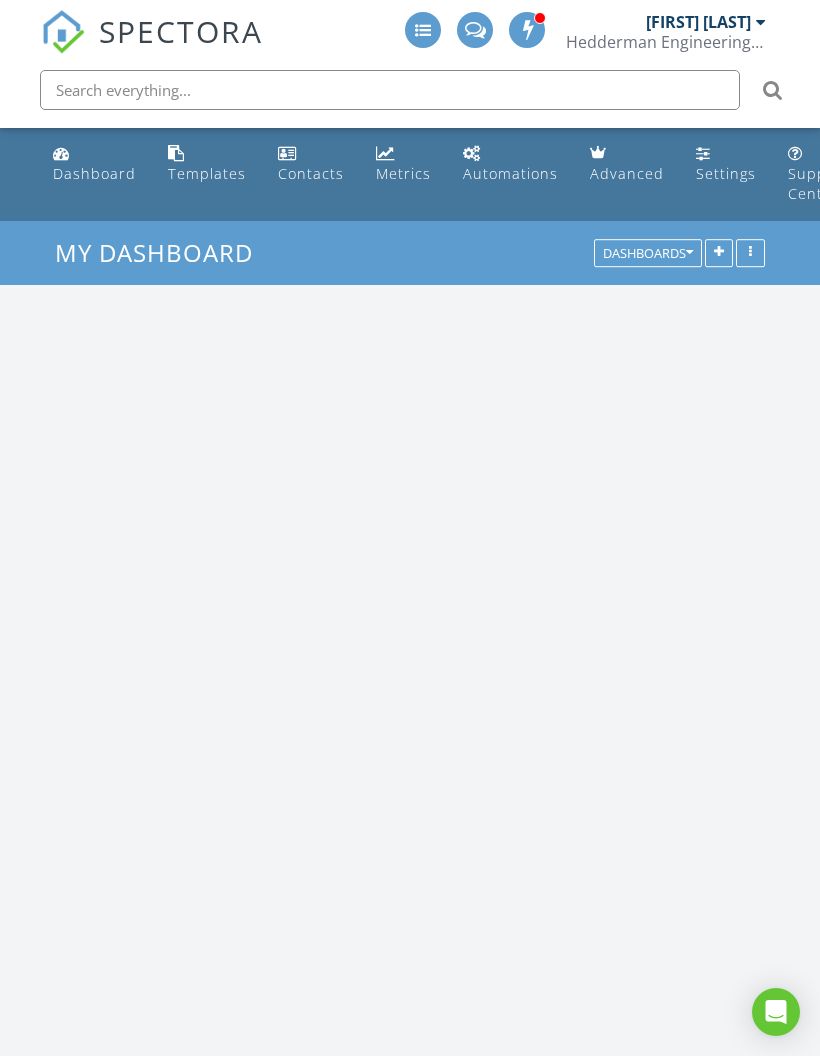 scroll, scrollTop: 0, scrollLeft: 0, axis: both 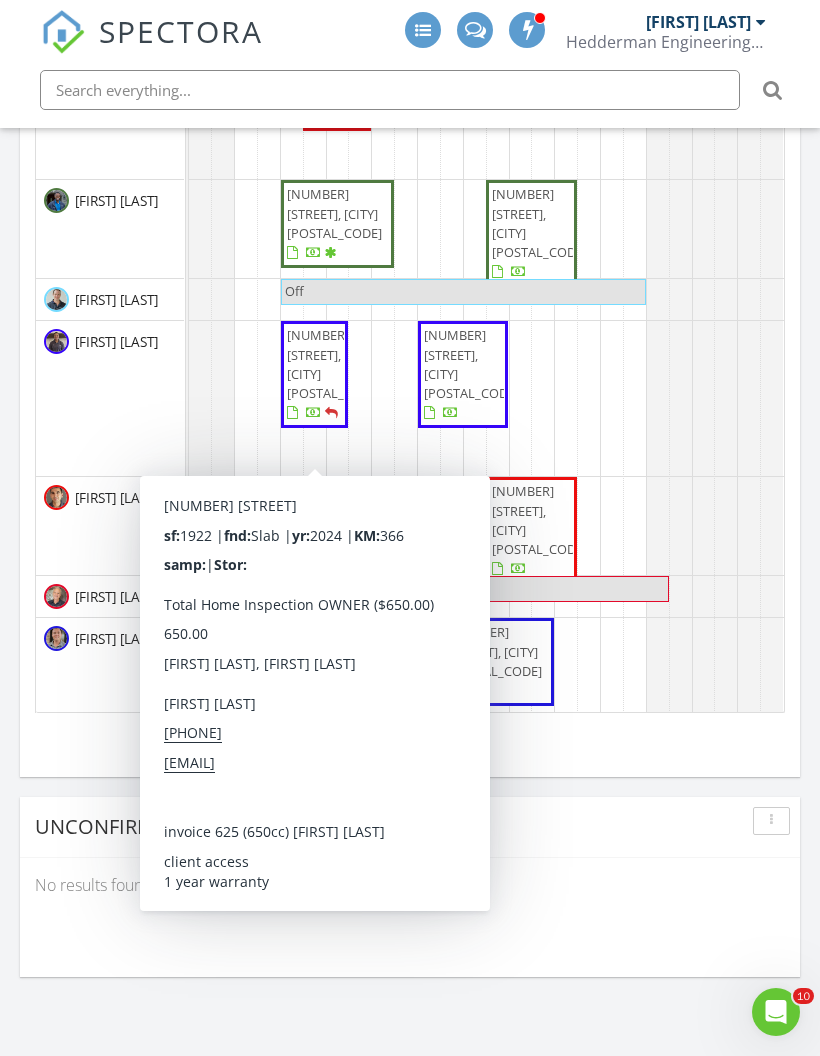 click on "21118 Surf Island Dr, Cypress 77433" at bounding box center (334, 364) 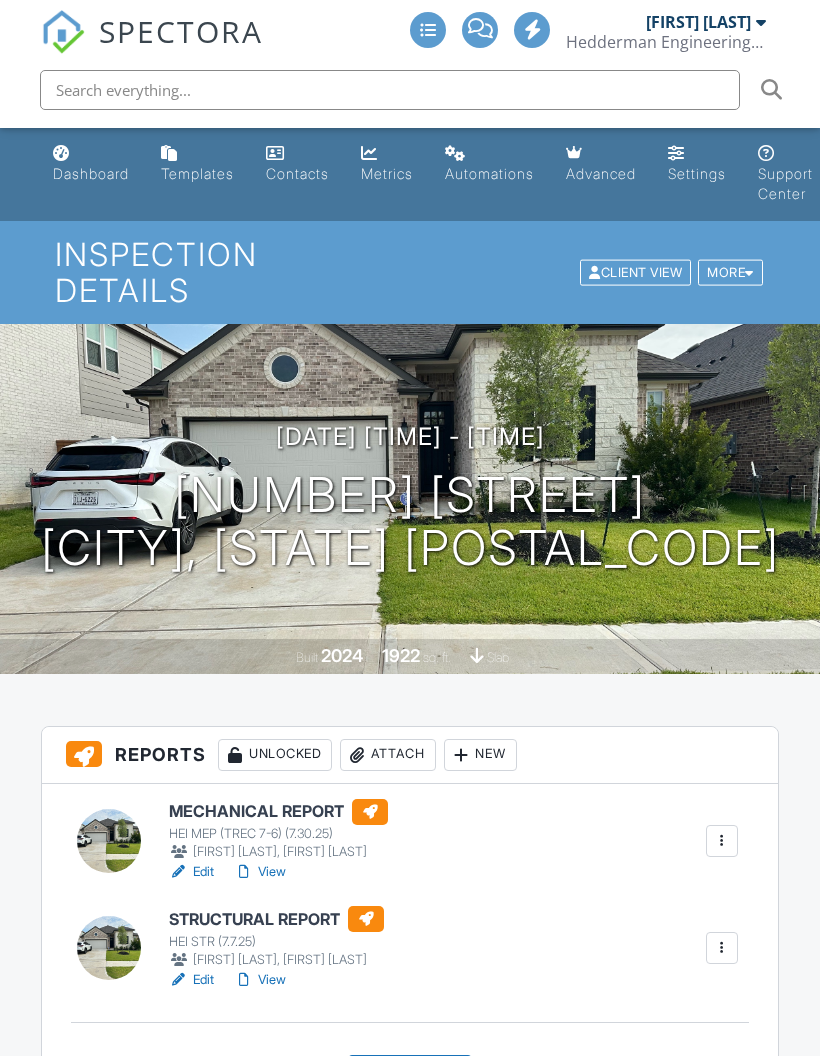scroll, scrollTop: 0, scrollLeft: 0, axis: both 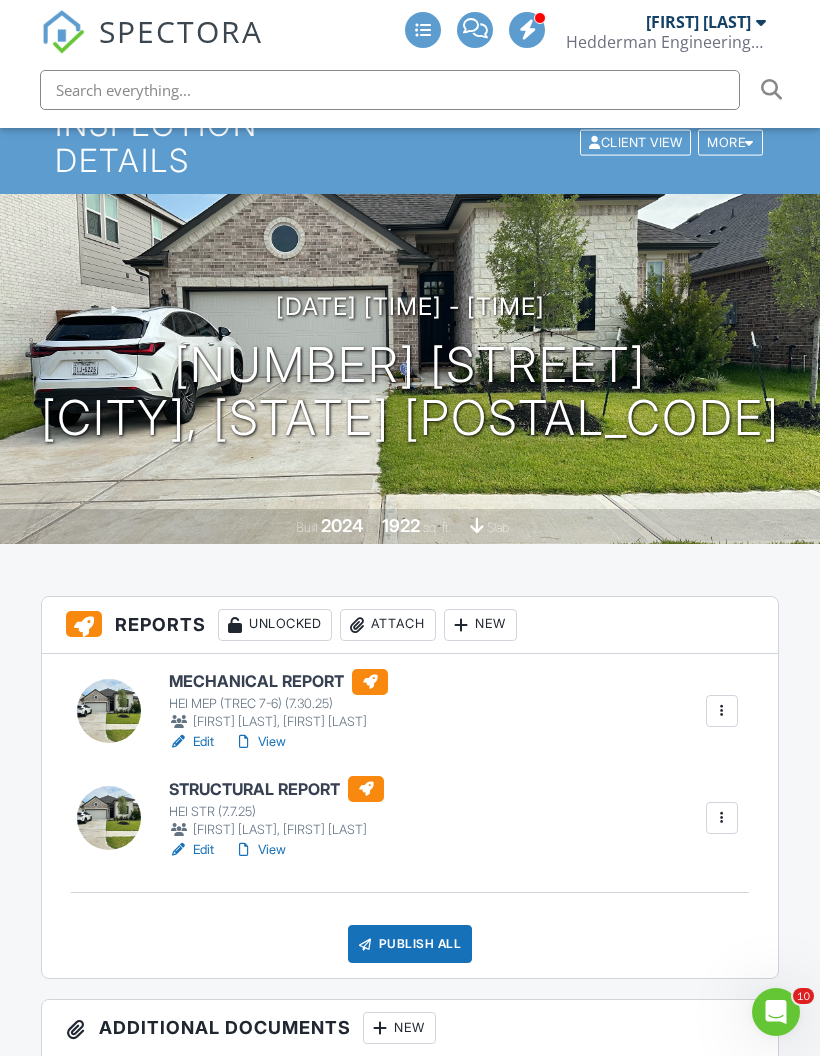 click at bounding box center [722, 818] 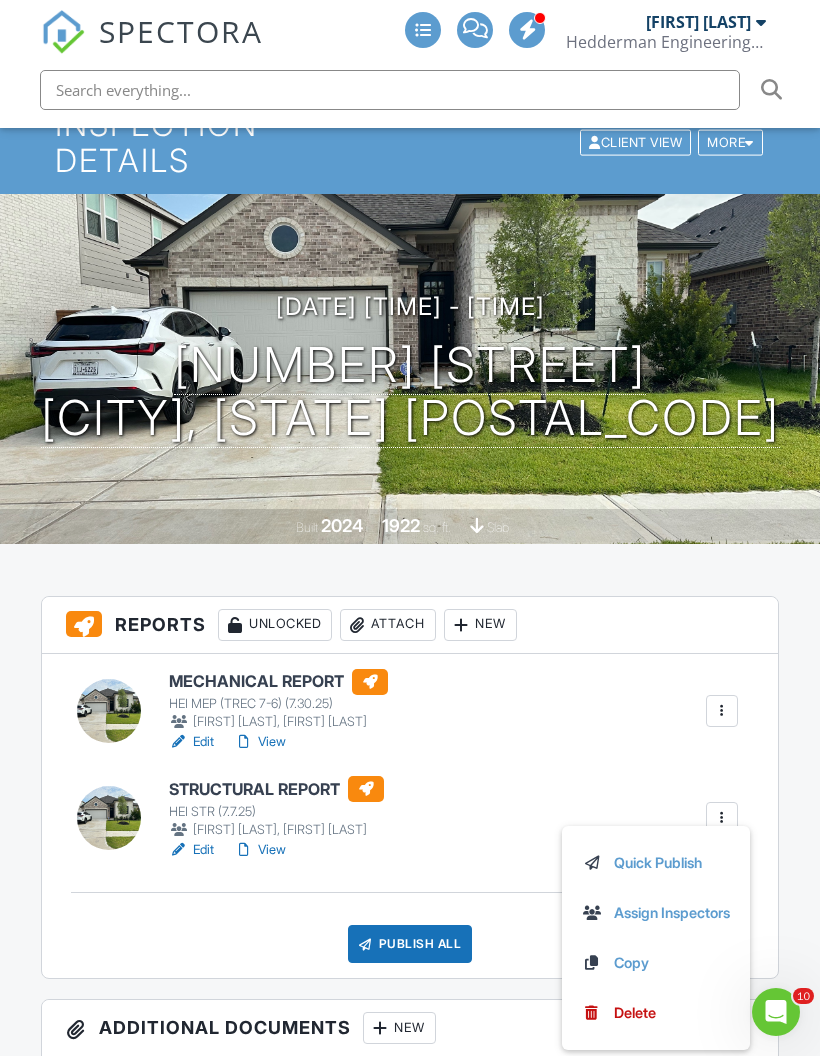 click on "Assign Inspectors" at bounding box center (656, 913) 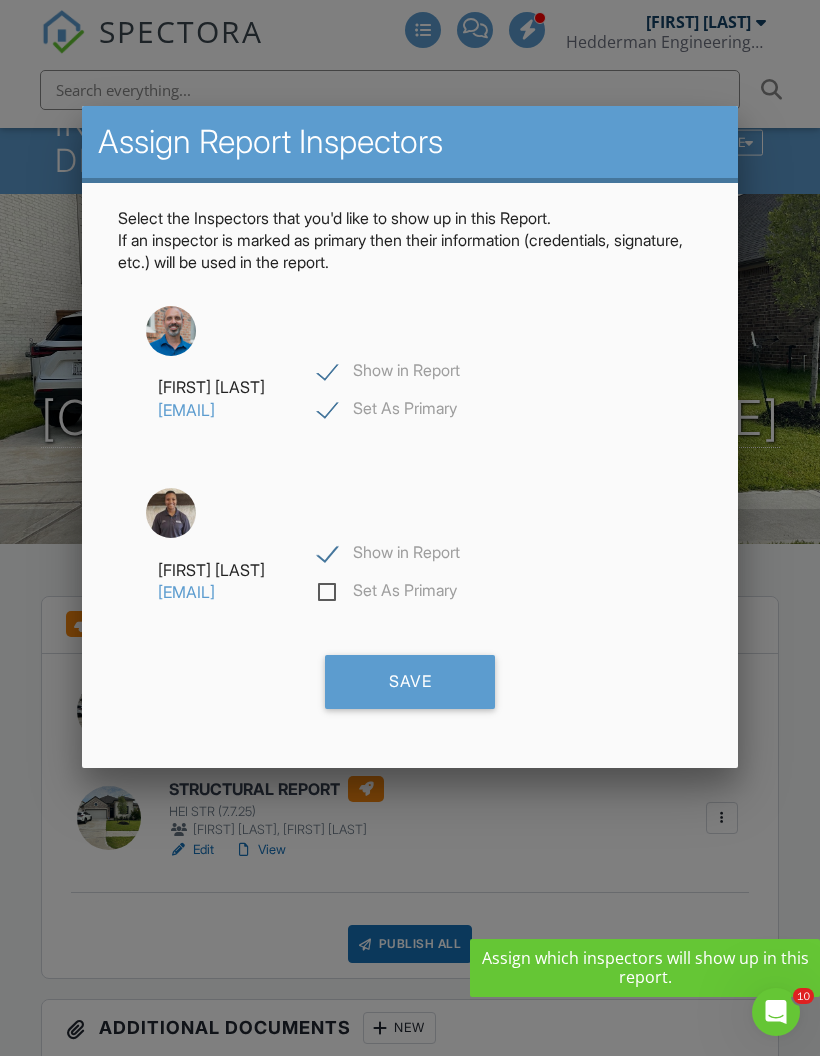 click on "Show in Report" at bounding box center [389, 373] 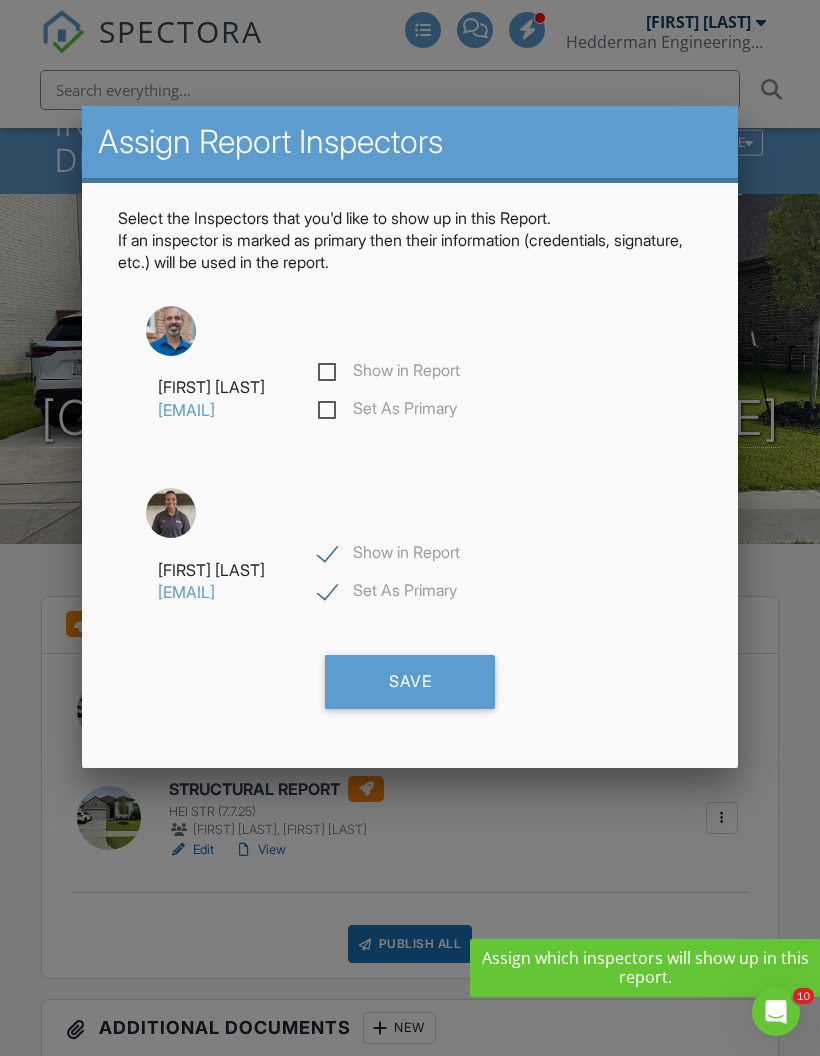 checkbox on "false" 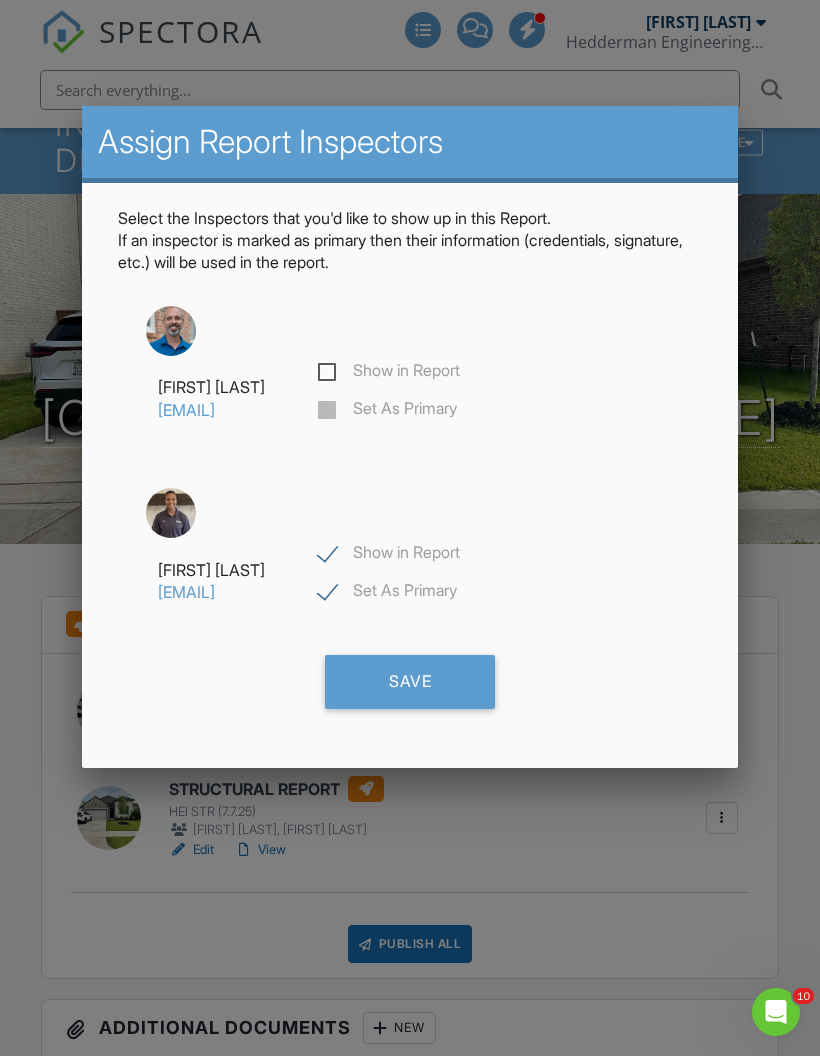 click on "Save" at bounding box center (410, 682) 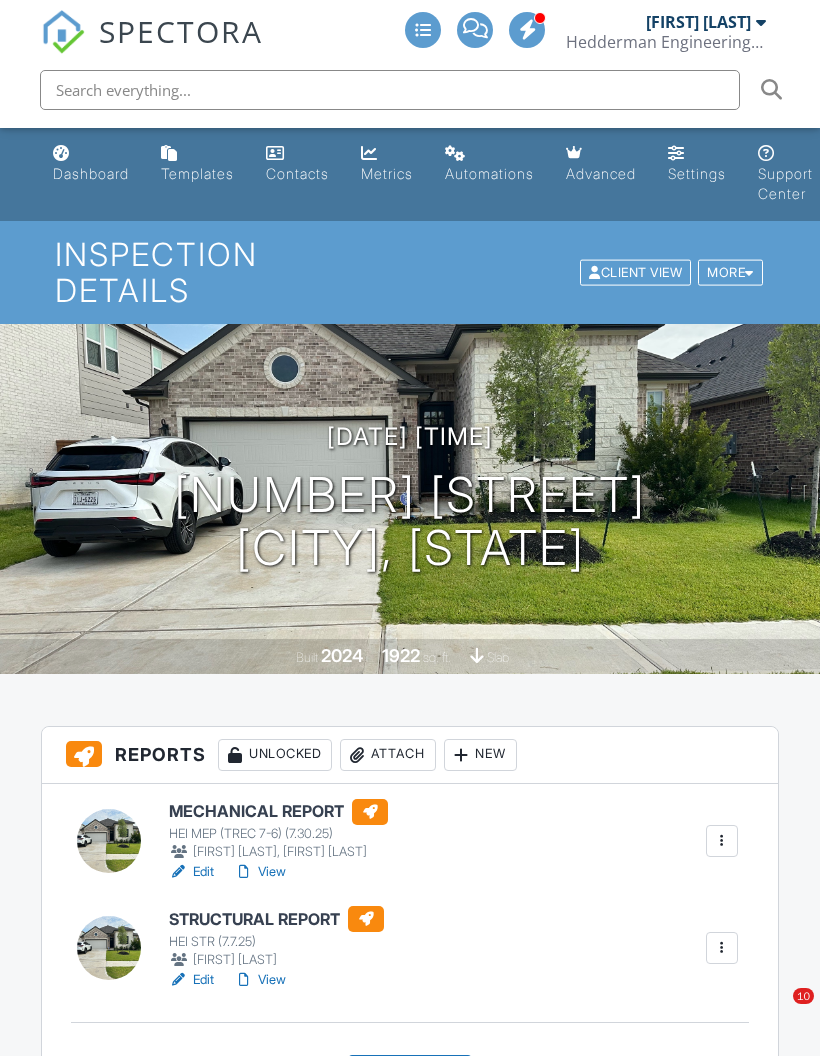 scroll, scrollTop: 210, scrollLeft: 0, axis: vertical 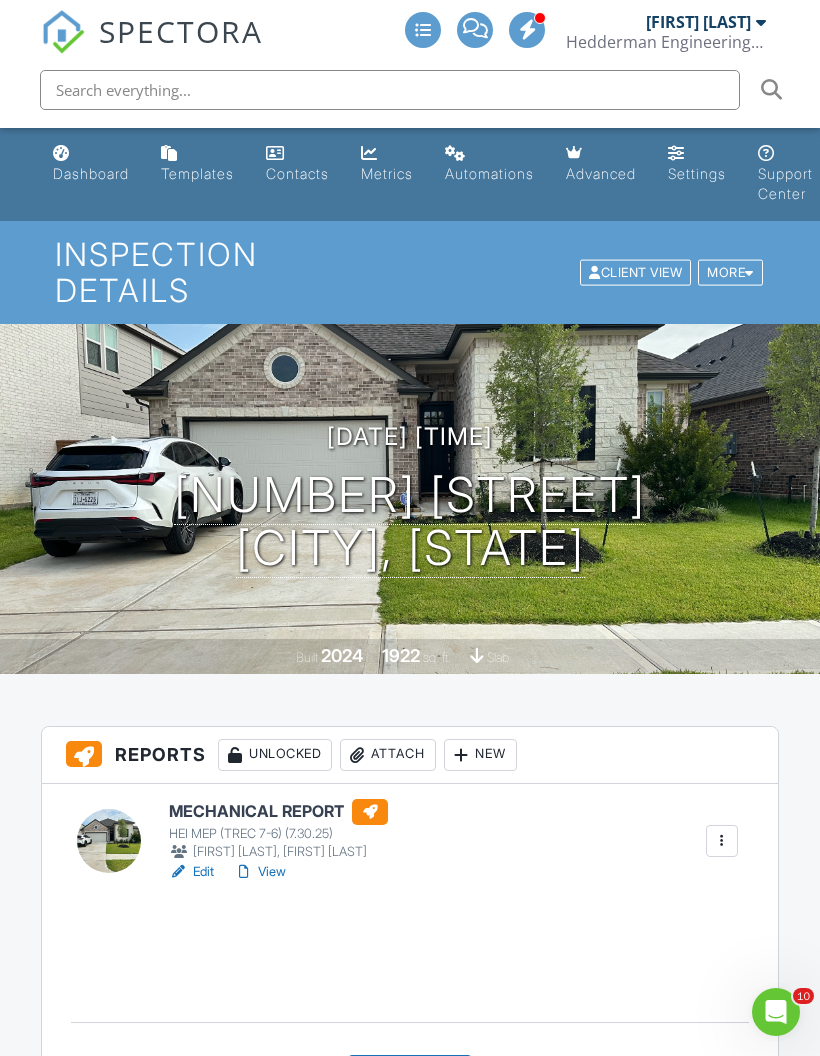 click on "SPECTORA" at bounding box center (181, 31) 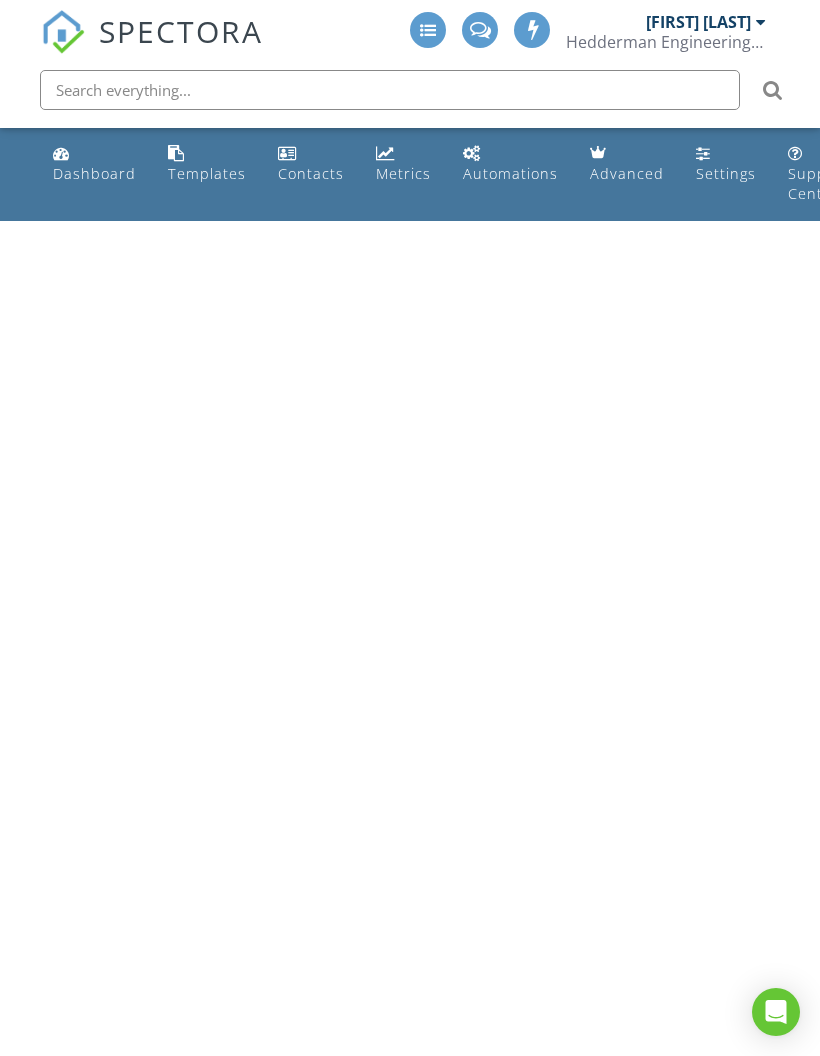 scroll, scrollTop: 0, scrollLeft: 0, axis: both 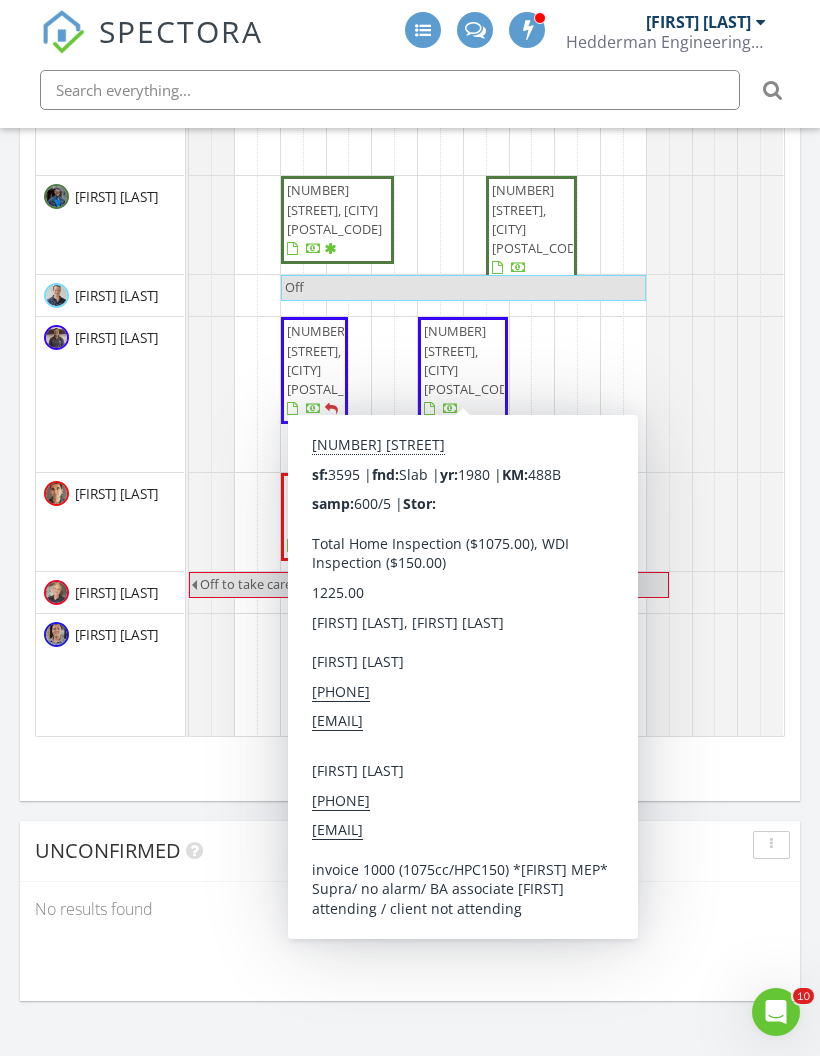 click on "15722 Island Grove Ct, Houston 77079" at bounding box center [463, 370] 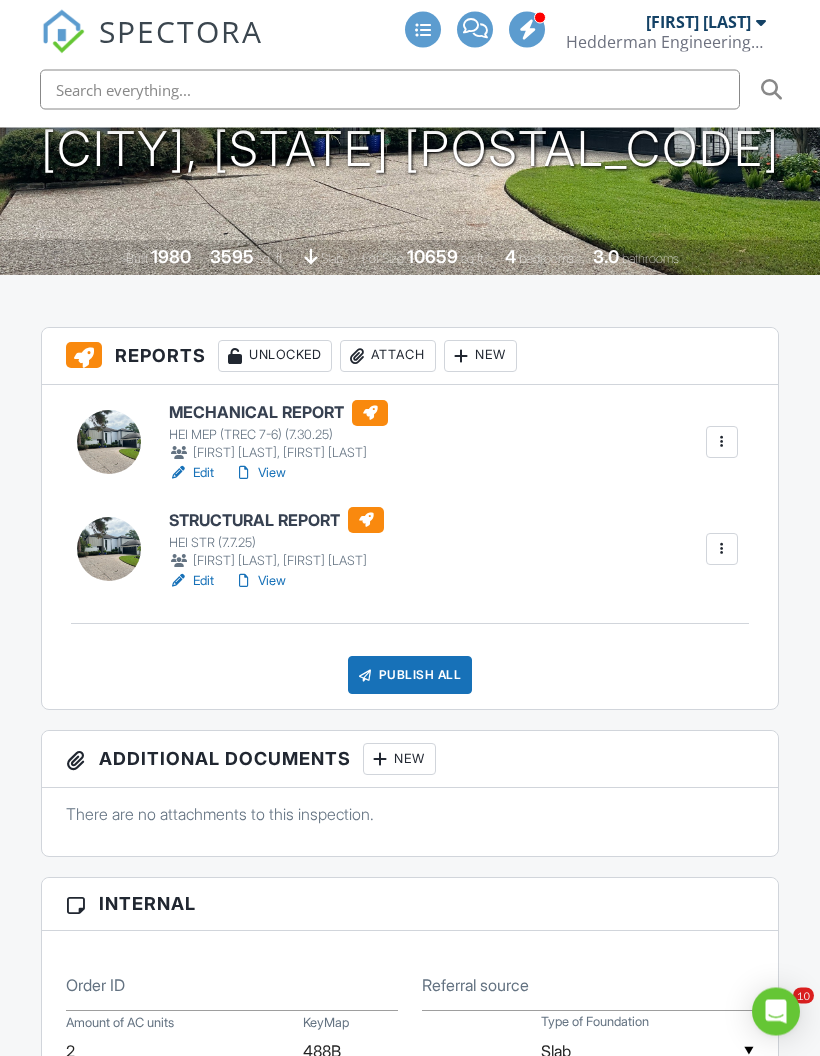 scroll, scrollTop: 399, scrollLeft: 0, axis: vertical 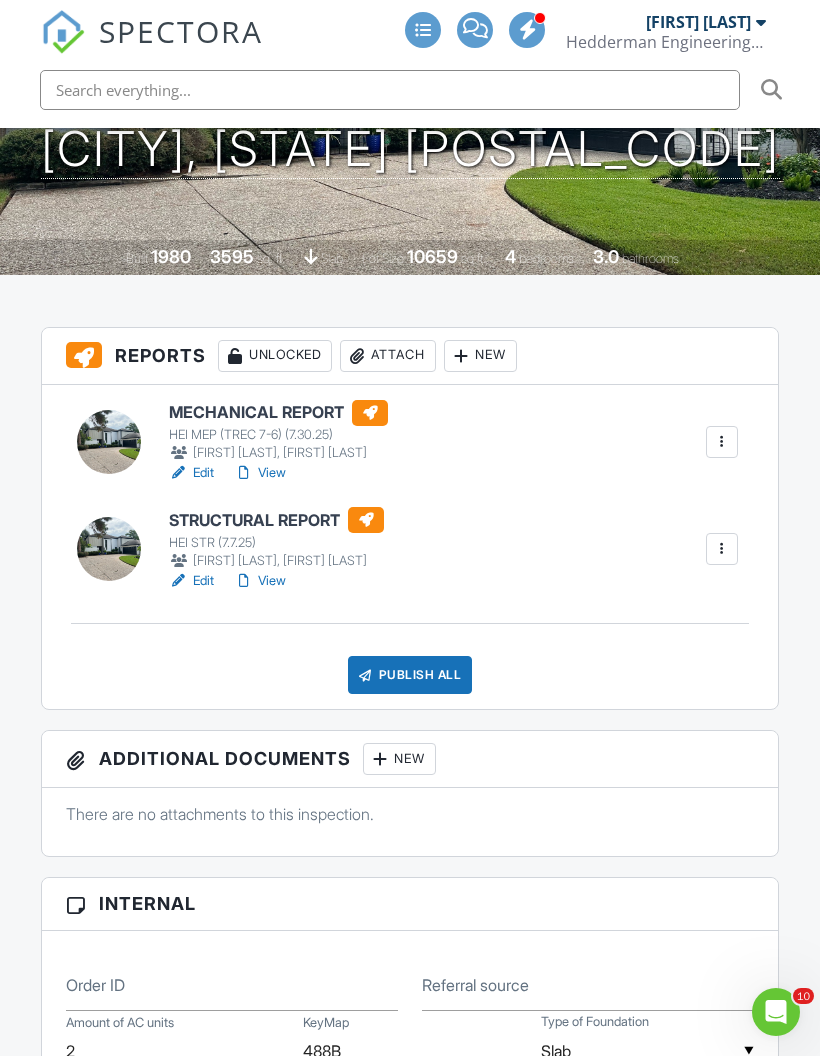 click at bounding box center [722, 549] 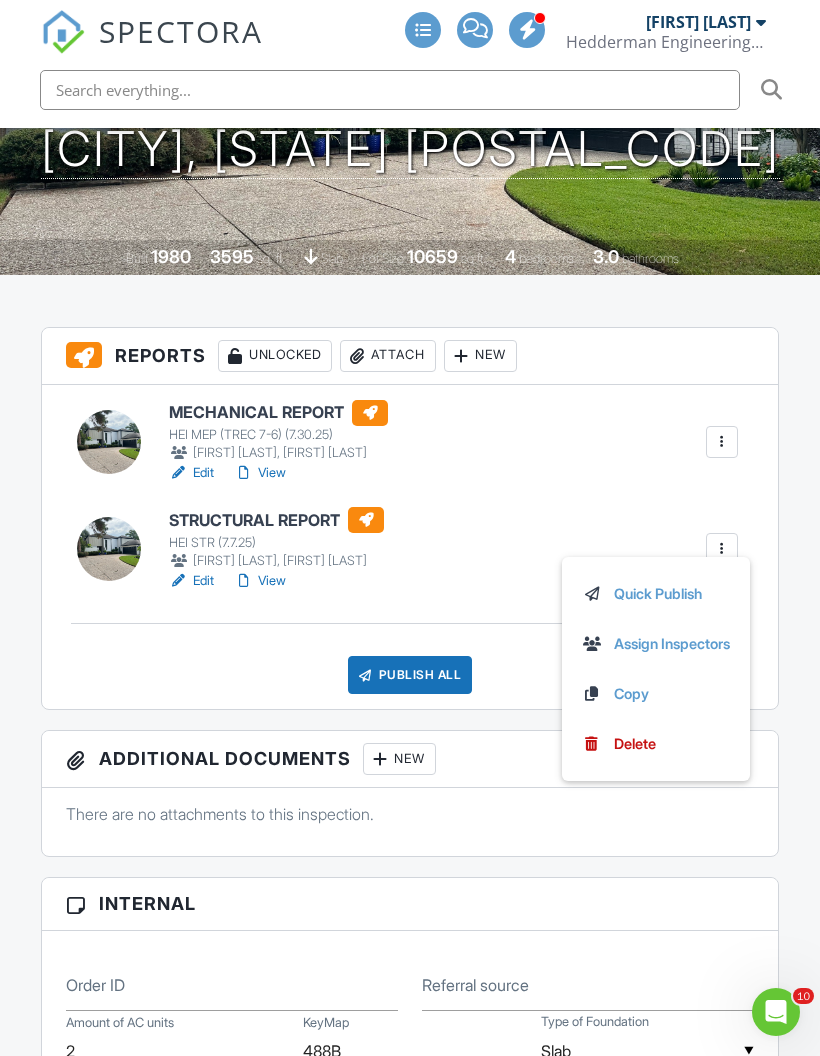 click on "Assign Inspectors" at bounding box center [656, 644] 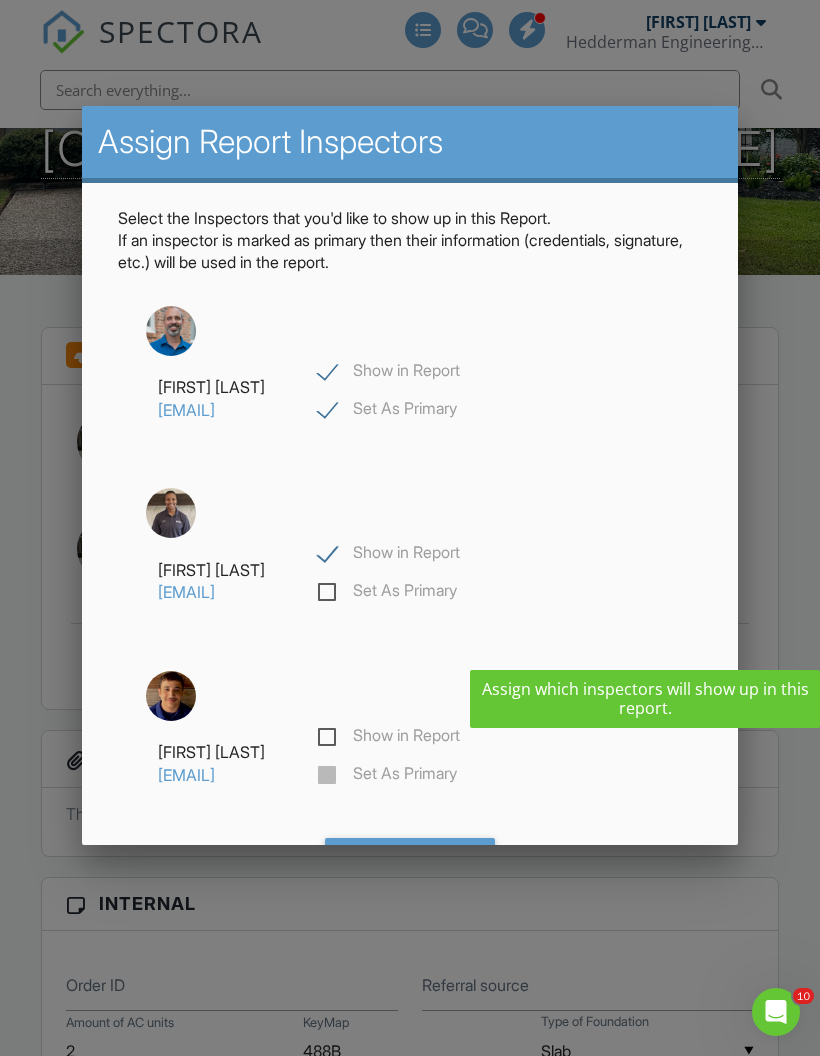 click on "Show in Report" at bounding box center (389, 373) 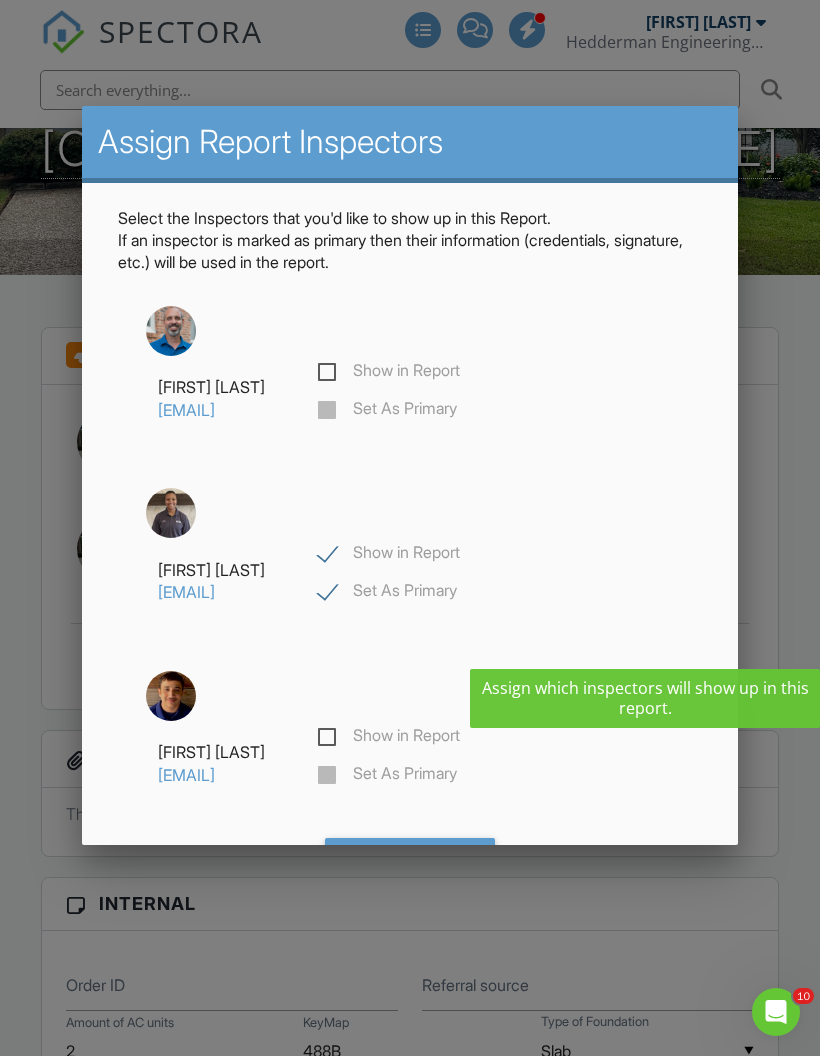 checkbox on "false" 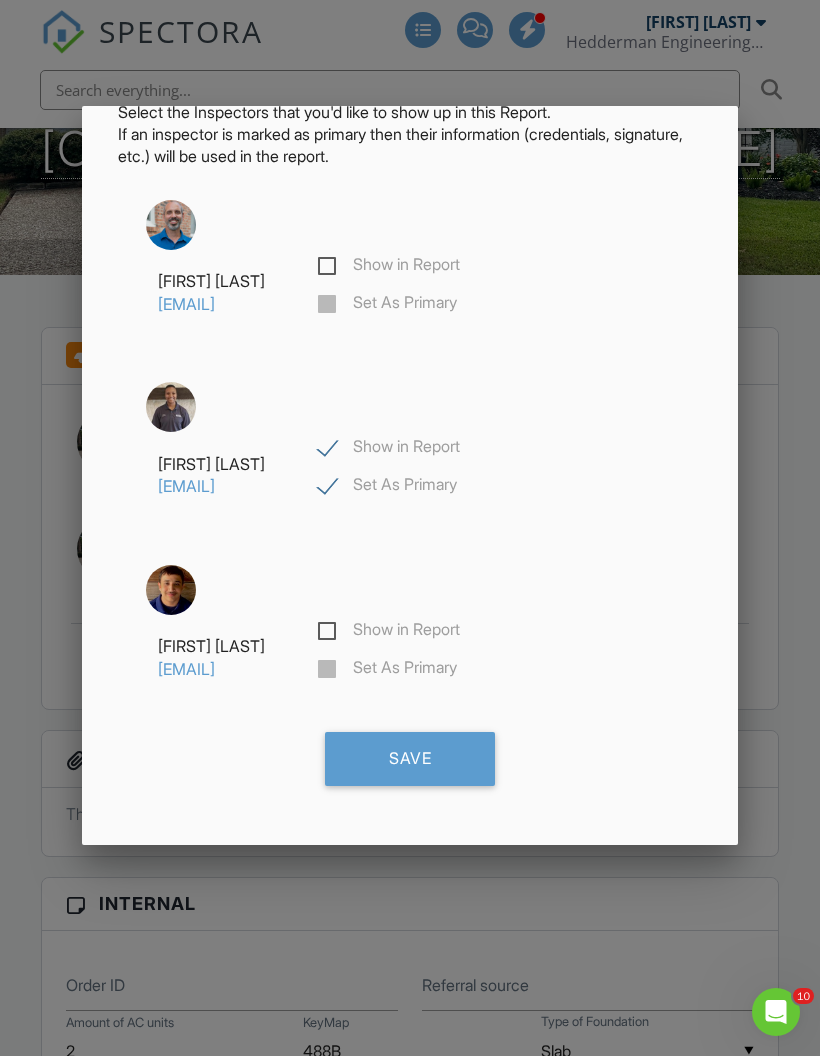 scroll, scrollTop: 180, scrollLeft: 0, axis: vertical 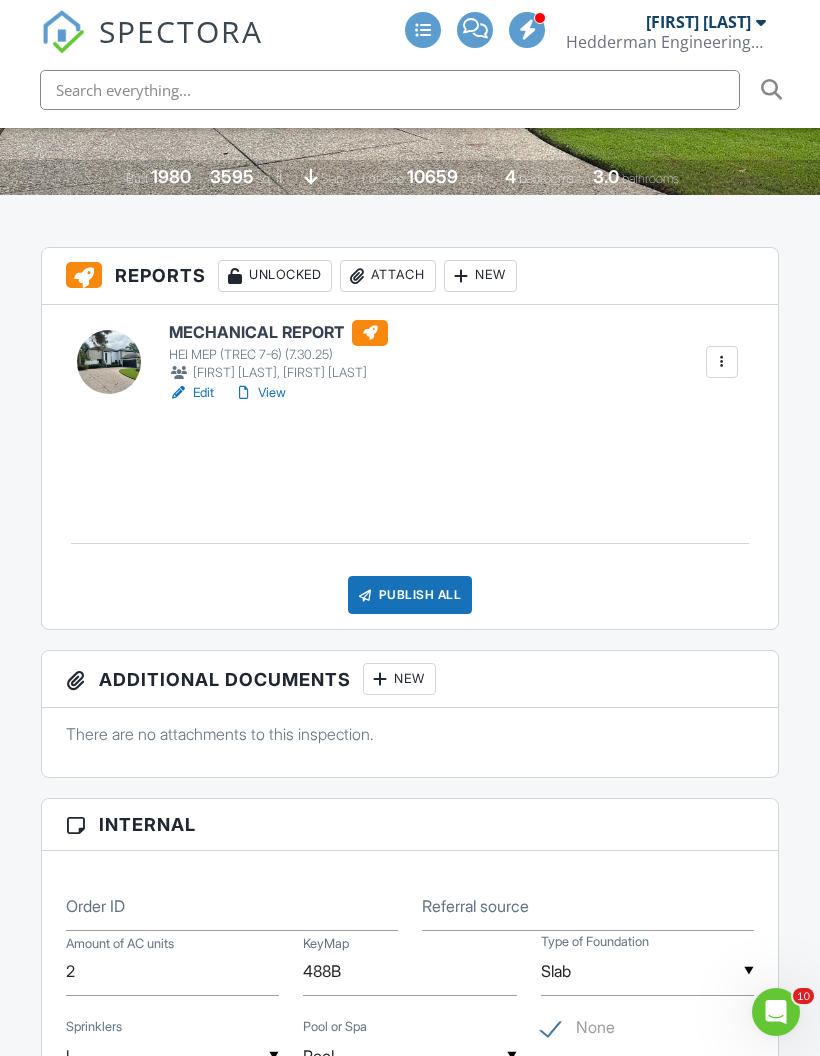 click on "SPECTORA" at bounding box center [181, 31] 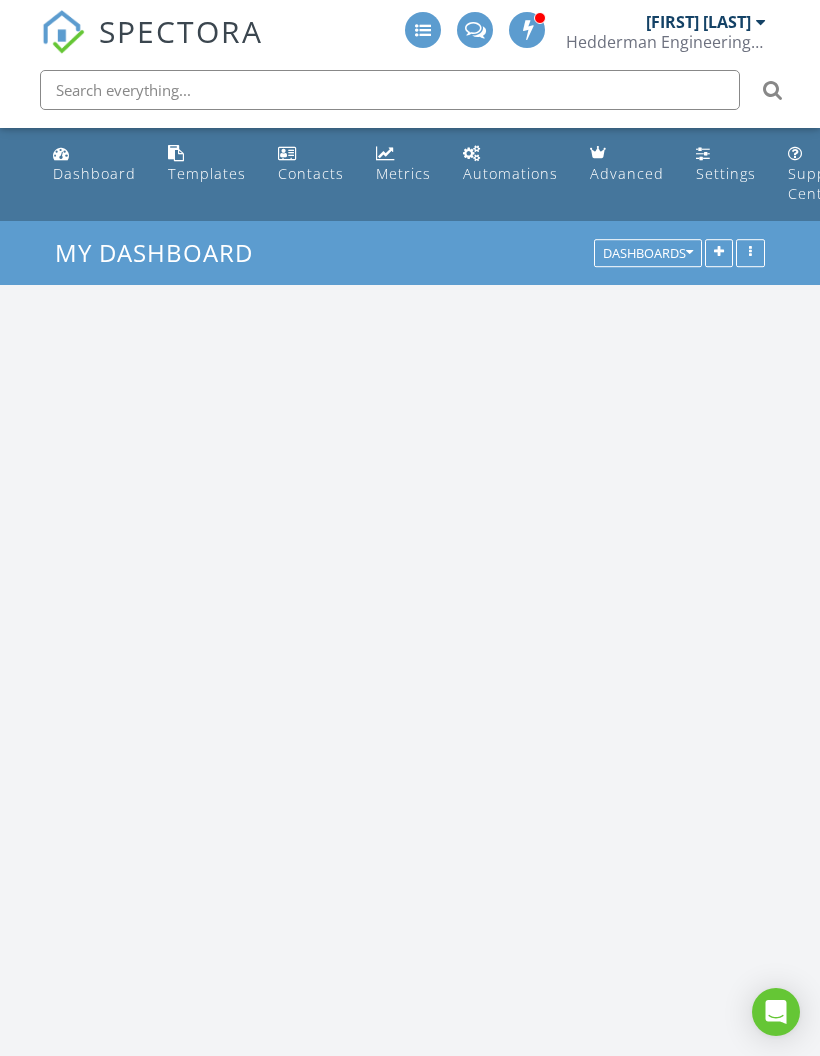 scroll, scrollTop: 0, scrollLeft: 0, axis: both 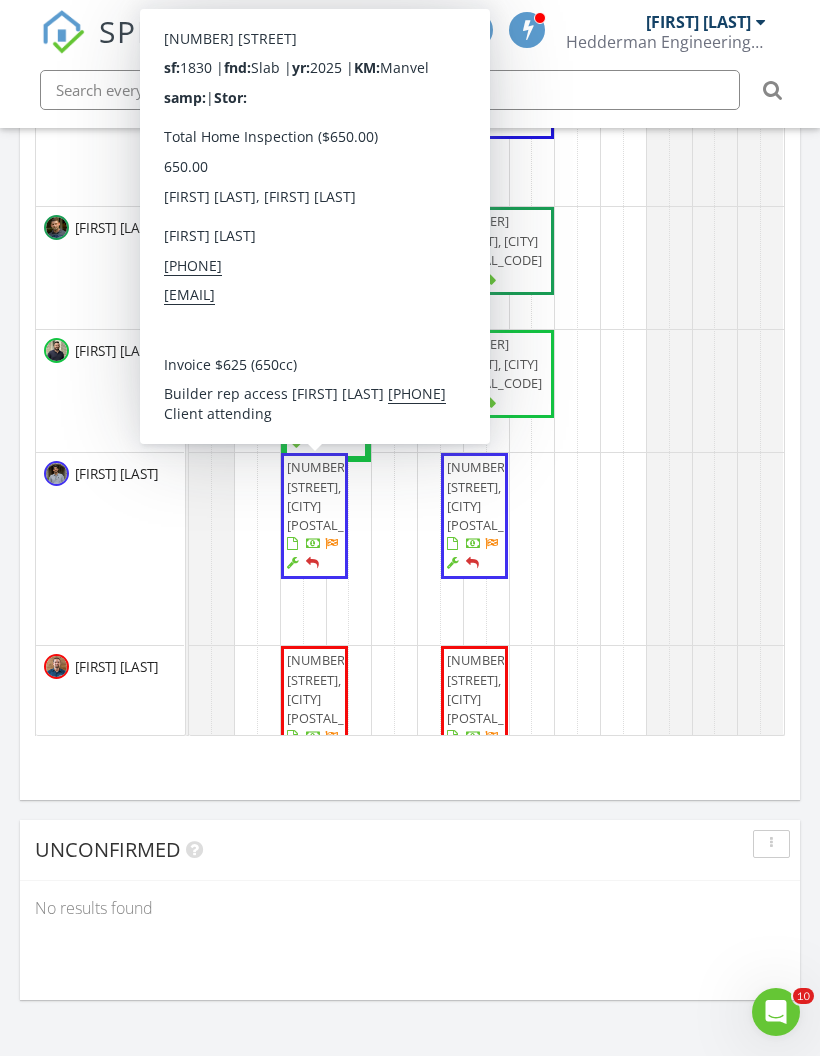 click on "[NUMBER] [STREET], [CITY] [POSTAL_CODE]" at bounding box center [334, 496] 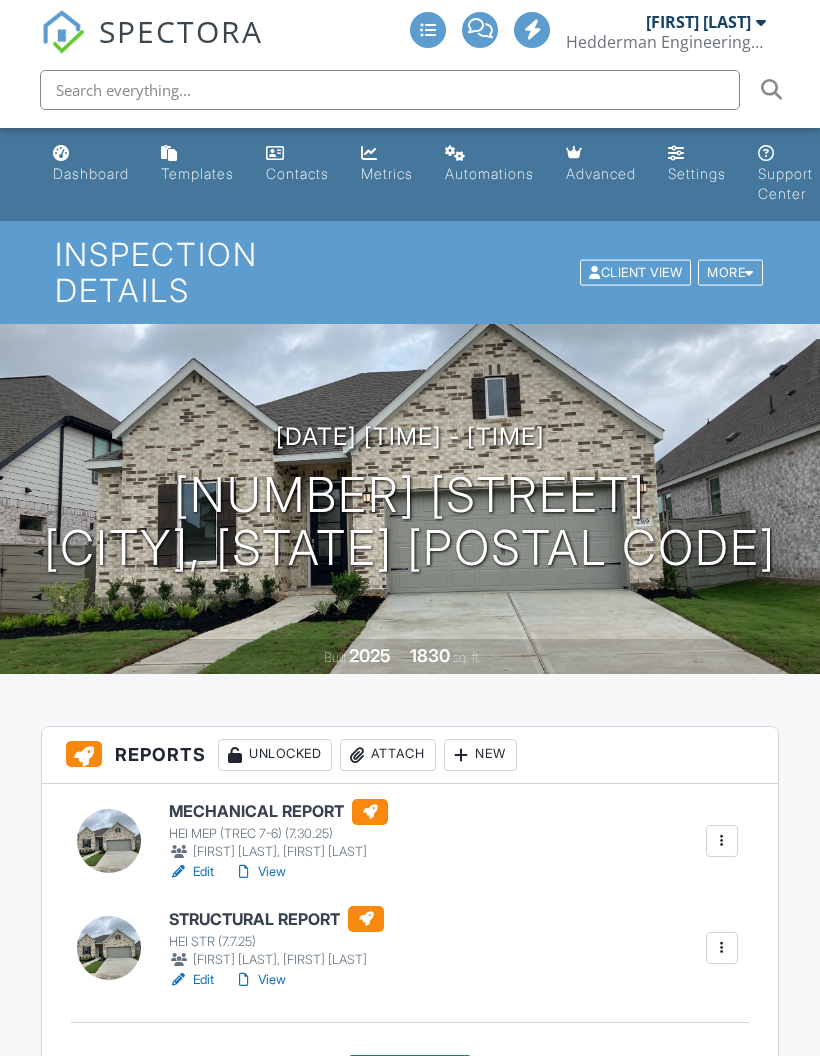 scroll, scrollTop: 0, scrollLeft: 0, axis: both 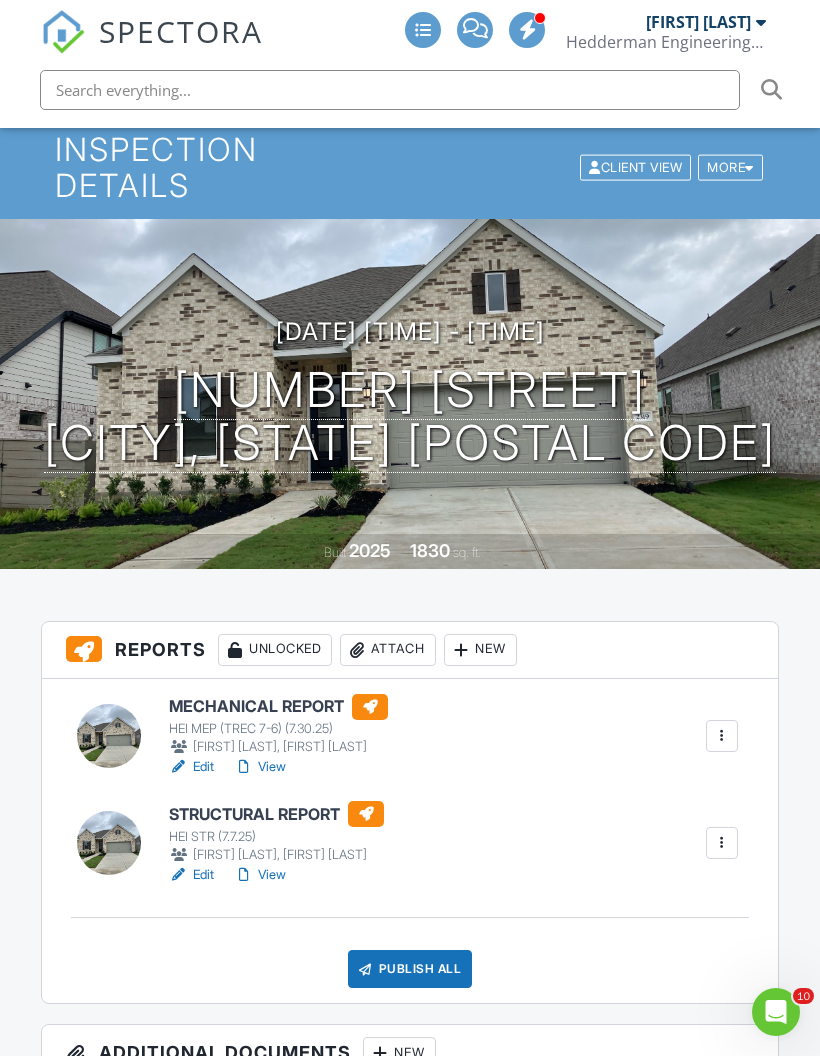 click at bounding box center (722, 843) 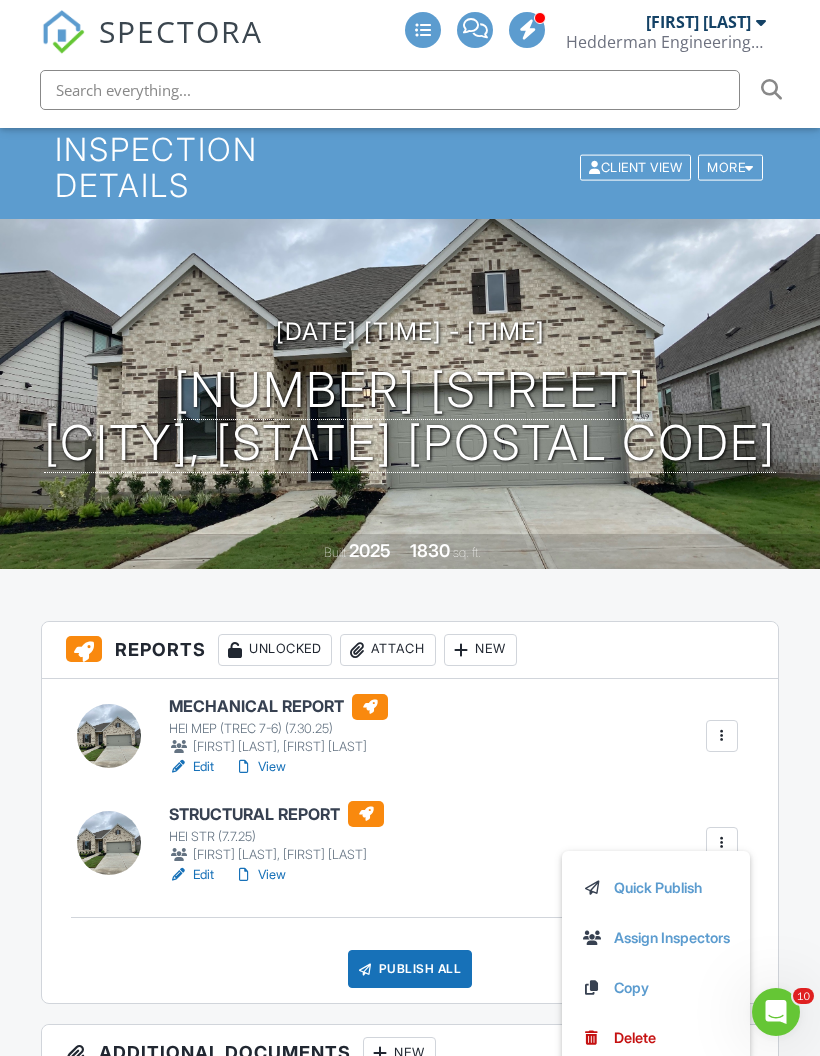 click on "Assign Inspectors" at bounding box center [656, 938] 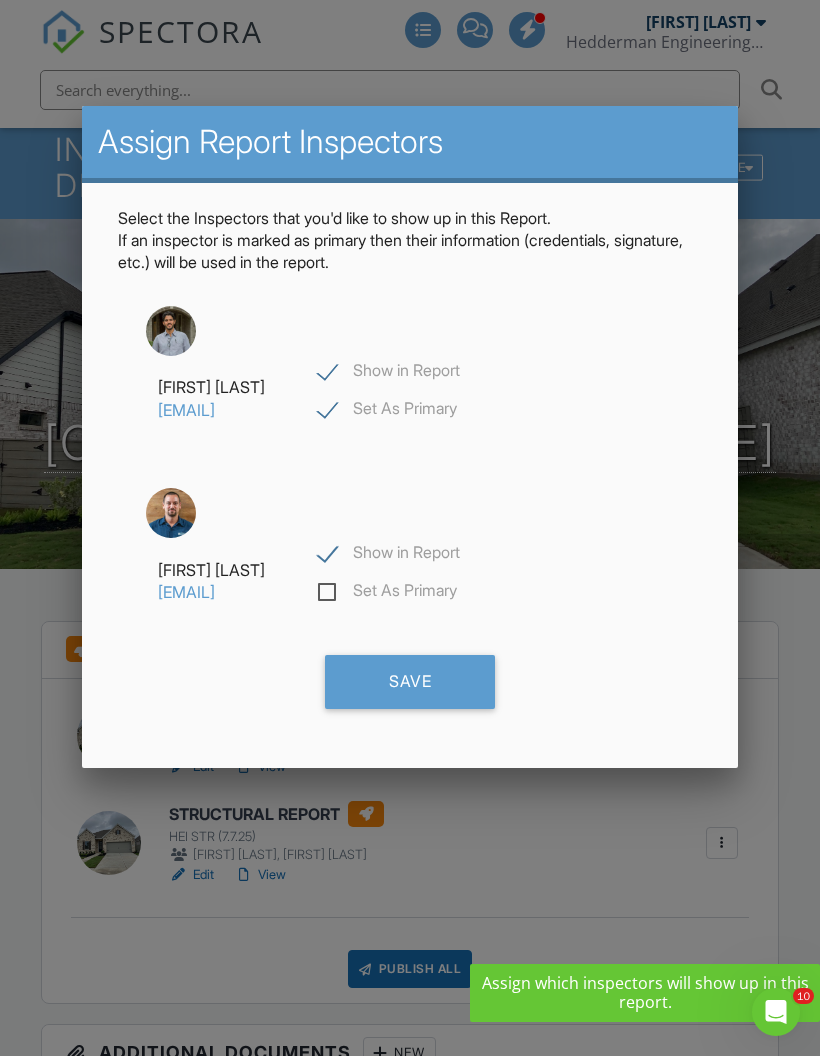 click on "[EMAIL]" at bounding box center (186, 592) 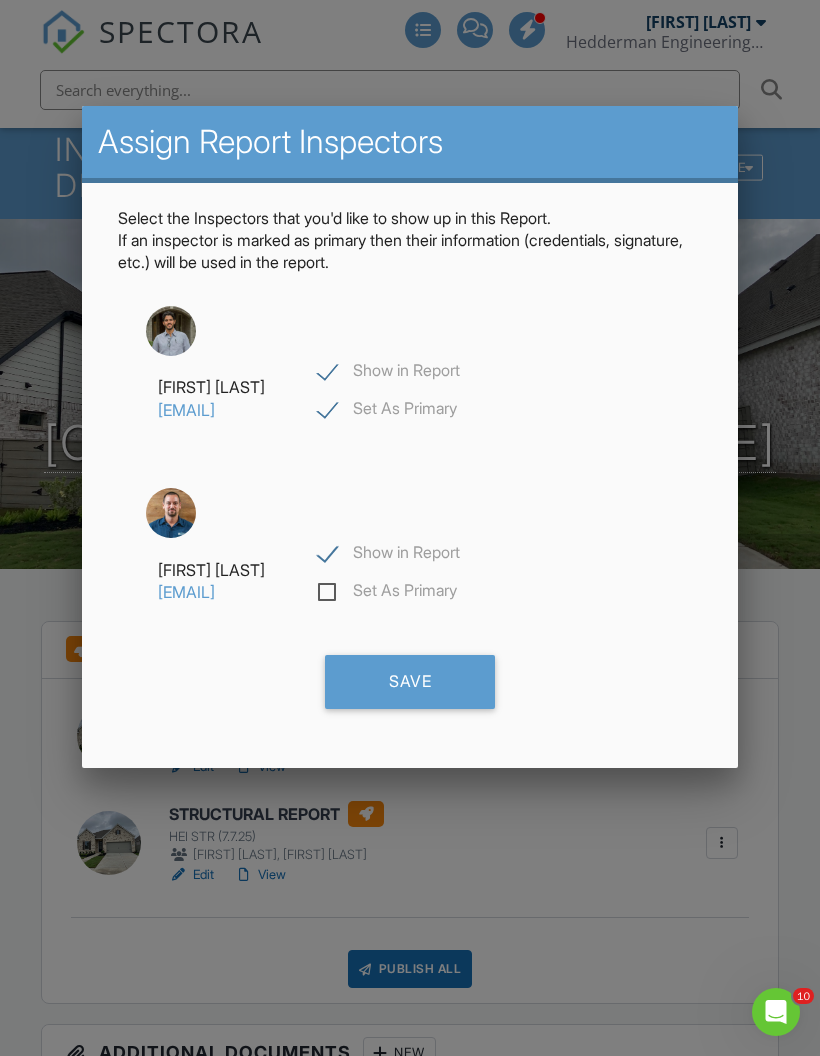 click on "Show in Report" at bounding box center (389, 555) 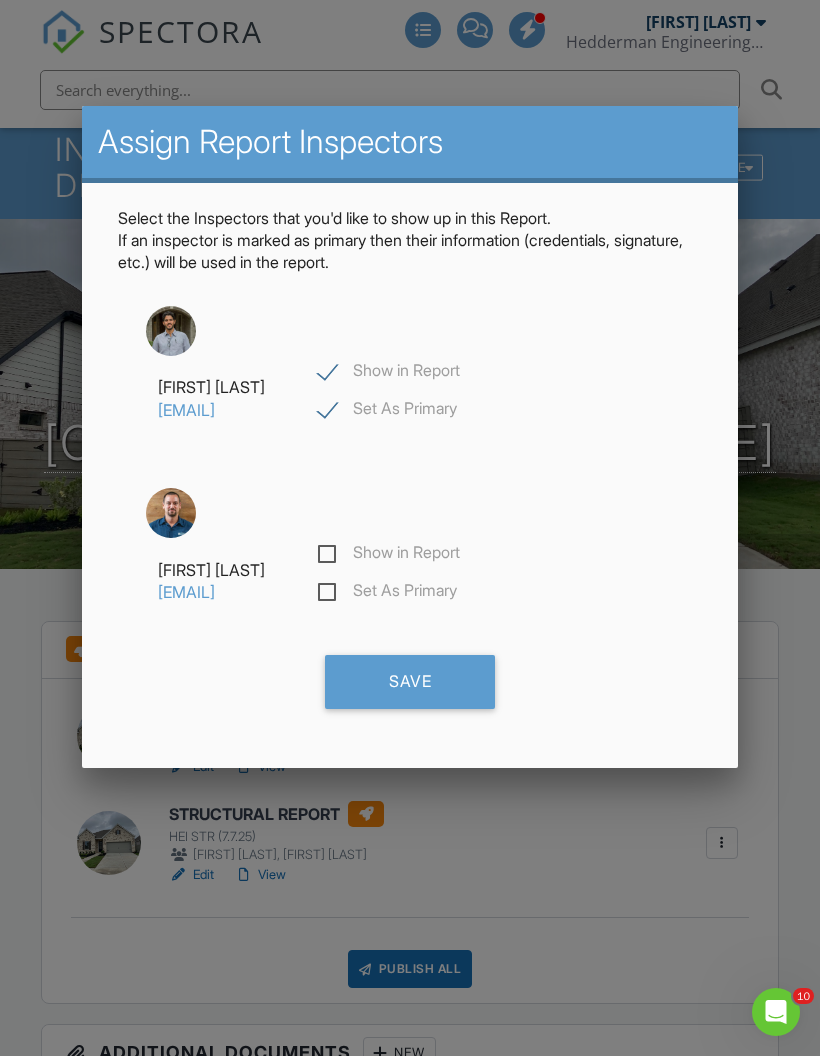 checkbox on "false" 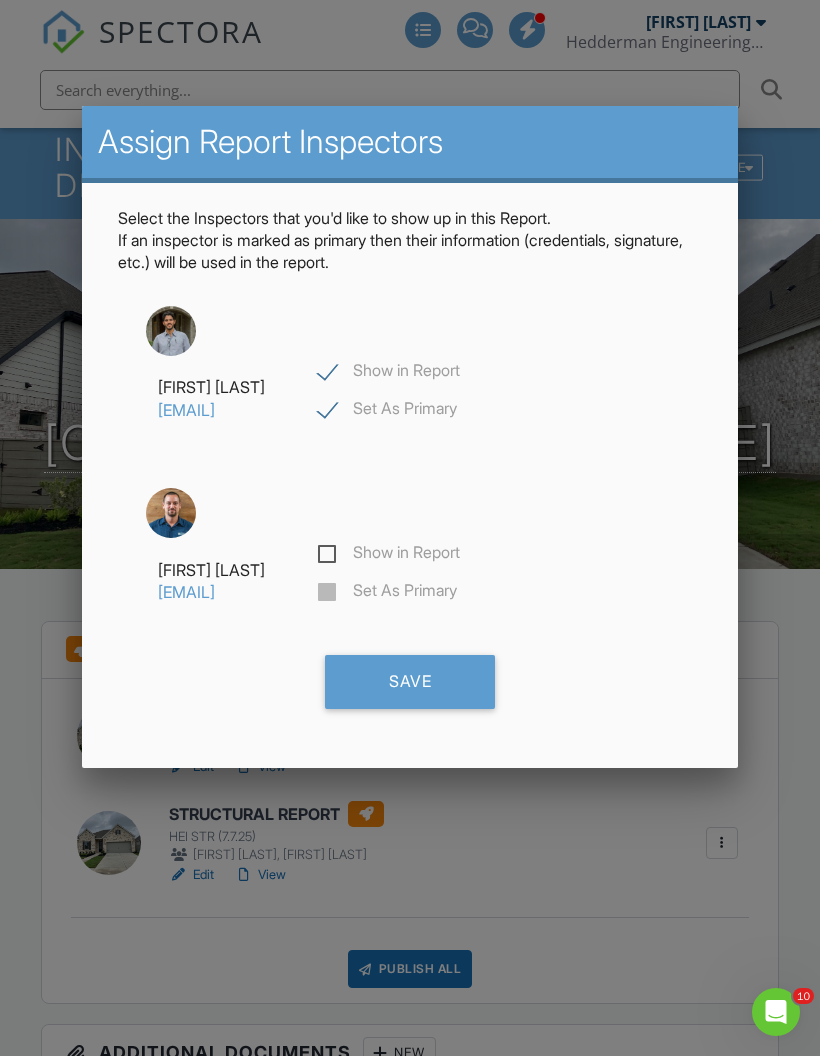 click on "Save" at bounding box center (410, 682) 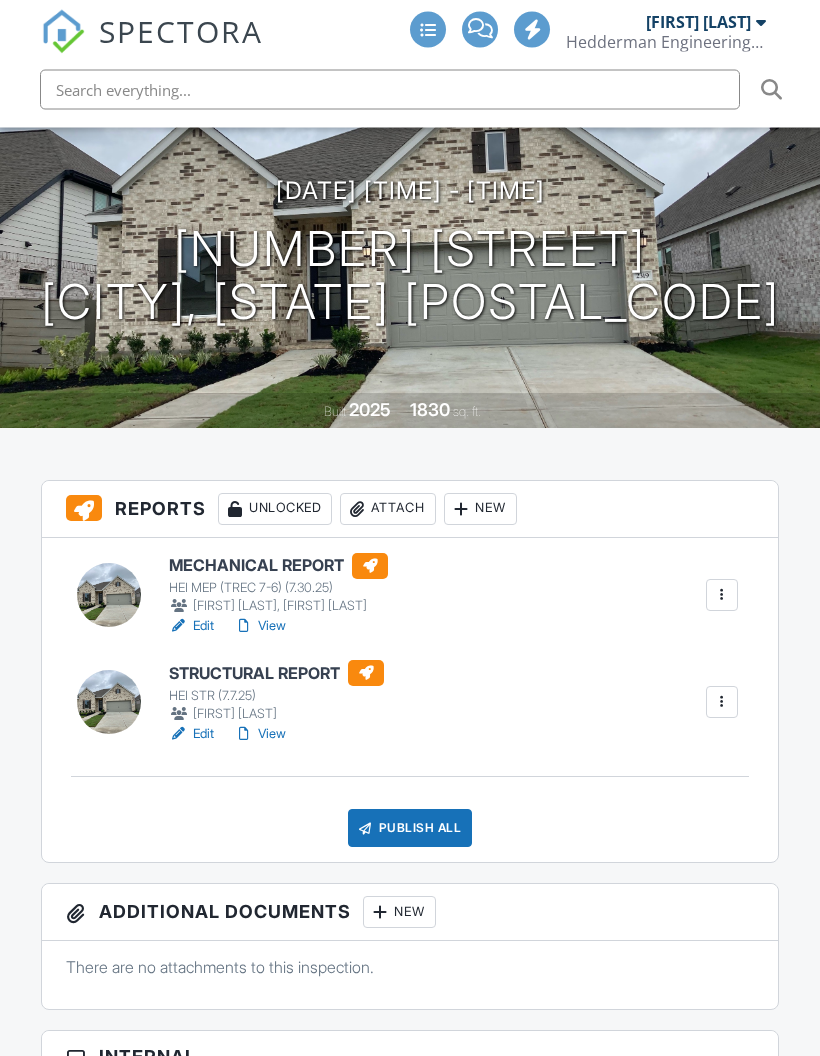 scroll, scrollTop: 316, scrollLeft: 0, axis: vertical 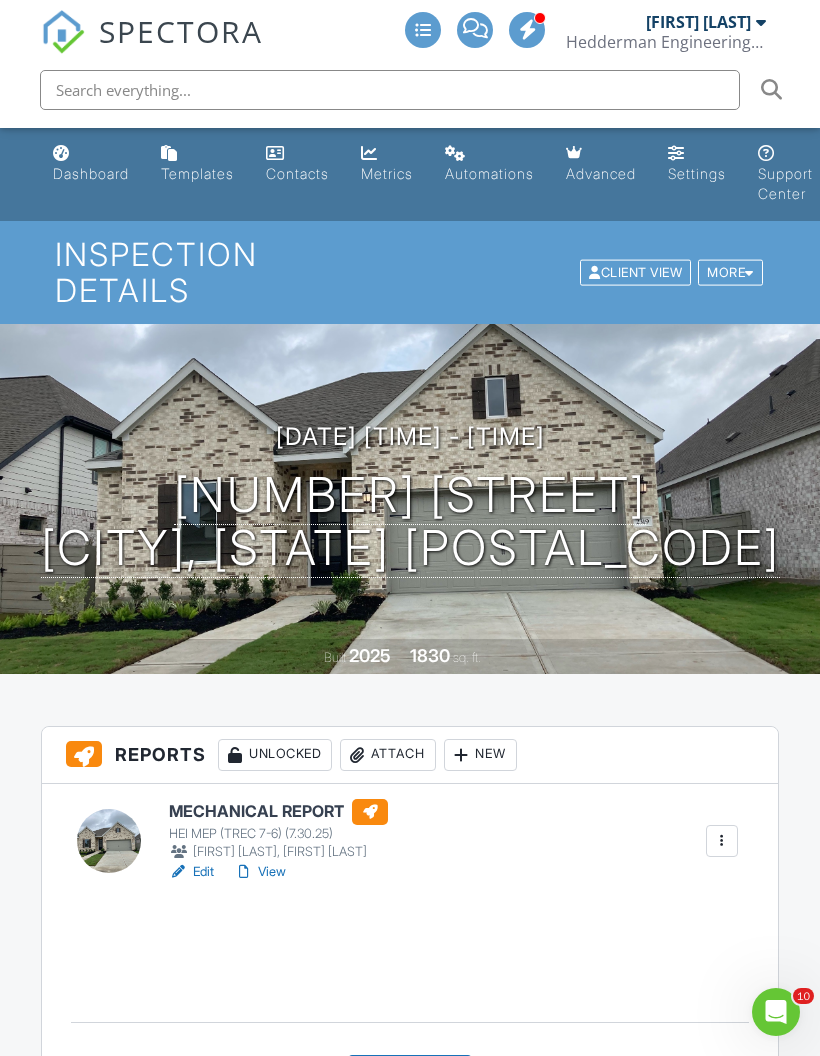 click on "SPECTORA" at bounding box center [181, 31] 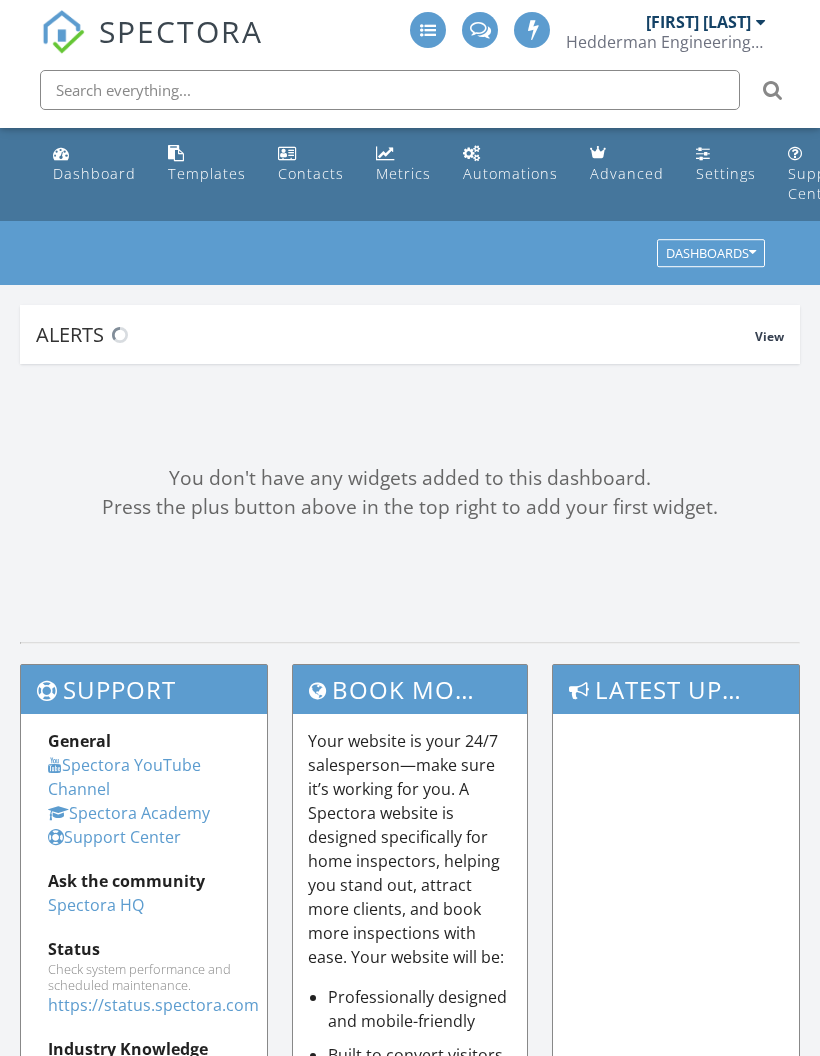 scroll, scrollTop: 0, scrollLeft: 0, axis: both 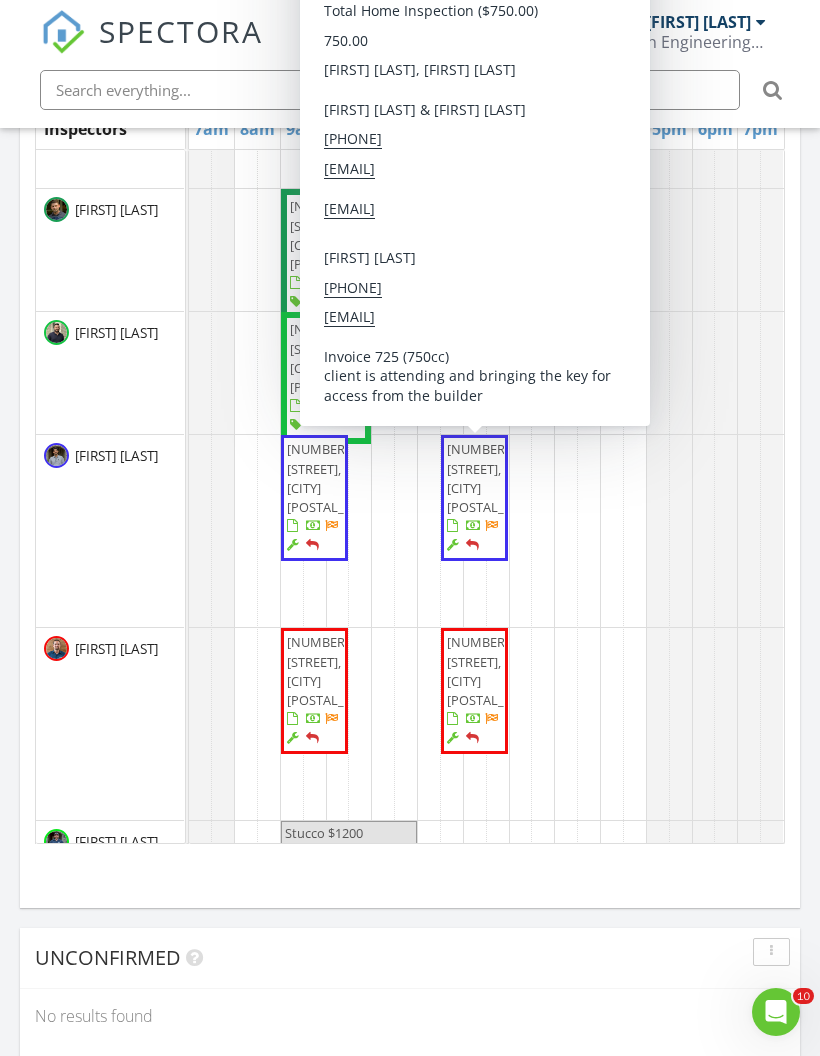 click on "[NUMBER] [STREET], [CITY] [POSTAL_CODE]" at bounding box center (494, 478) 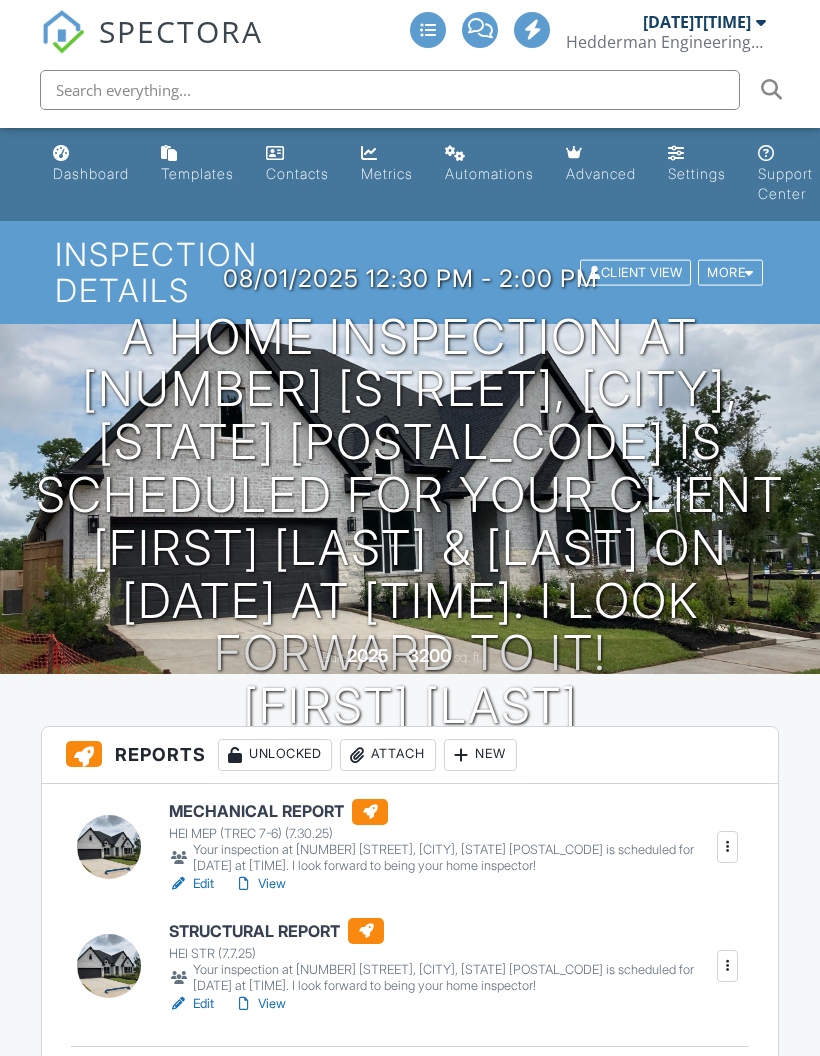 scroll, scrollTop: 0, scrollLeft: 0, axis: both 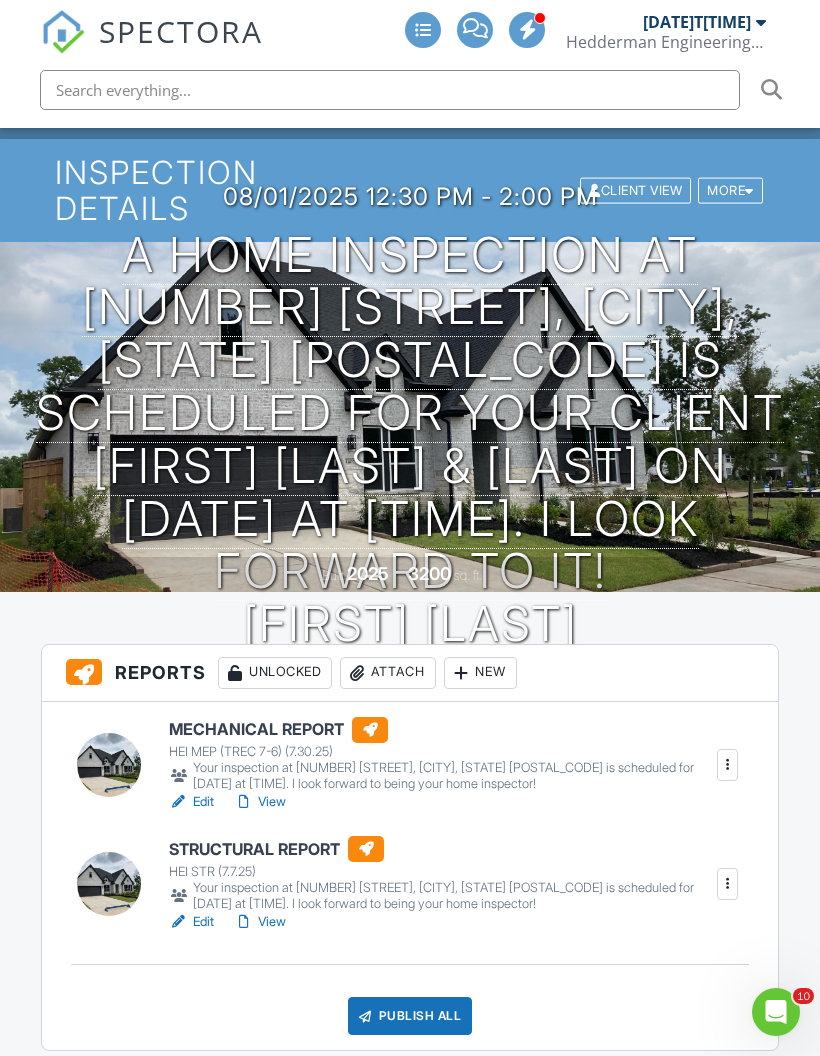 click at bounding box center [727, 884] 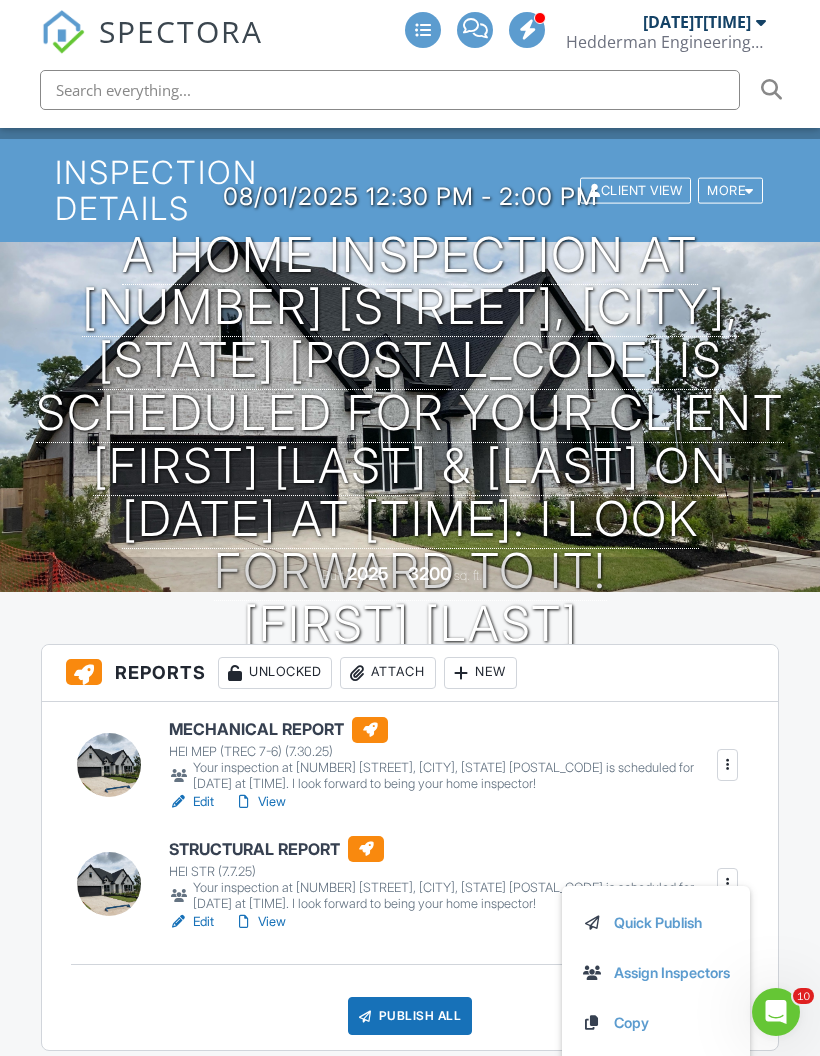 click on "Assign Inspectors" at bounding box center (656, 973) 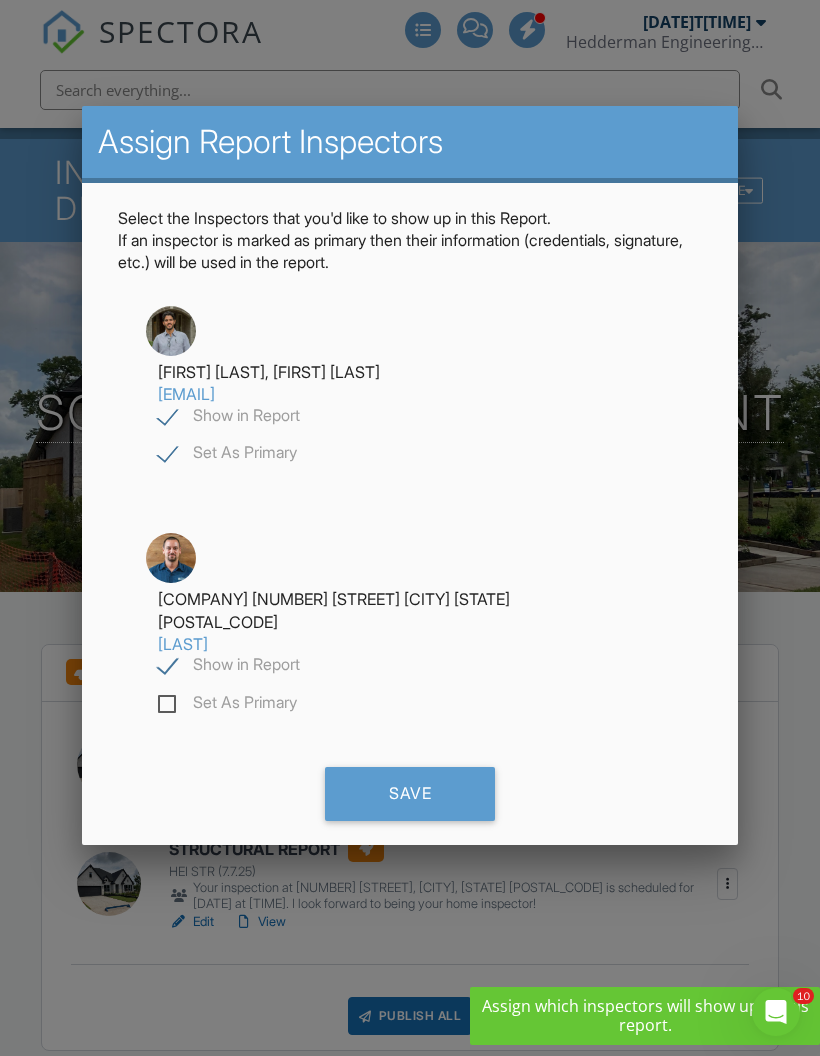 click on "Show in Report" at bounding box center [229, 667] 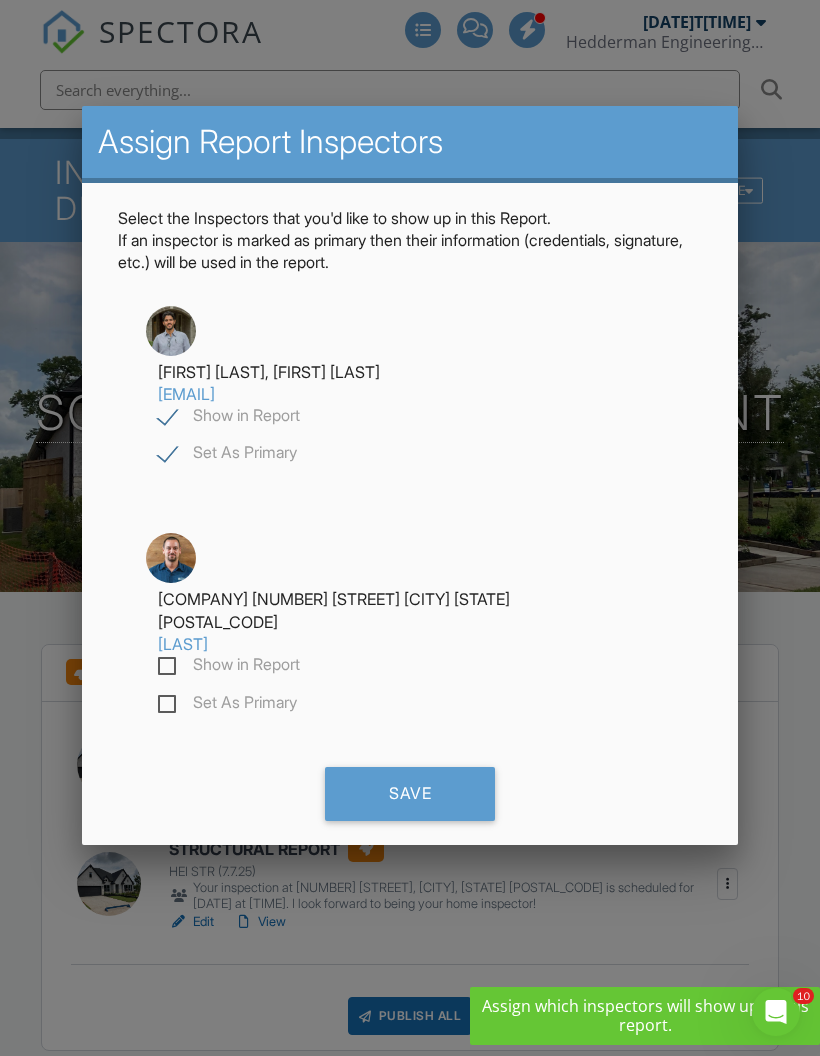 checkbox on "false" 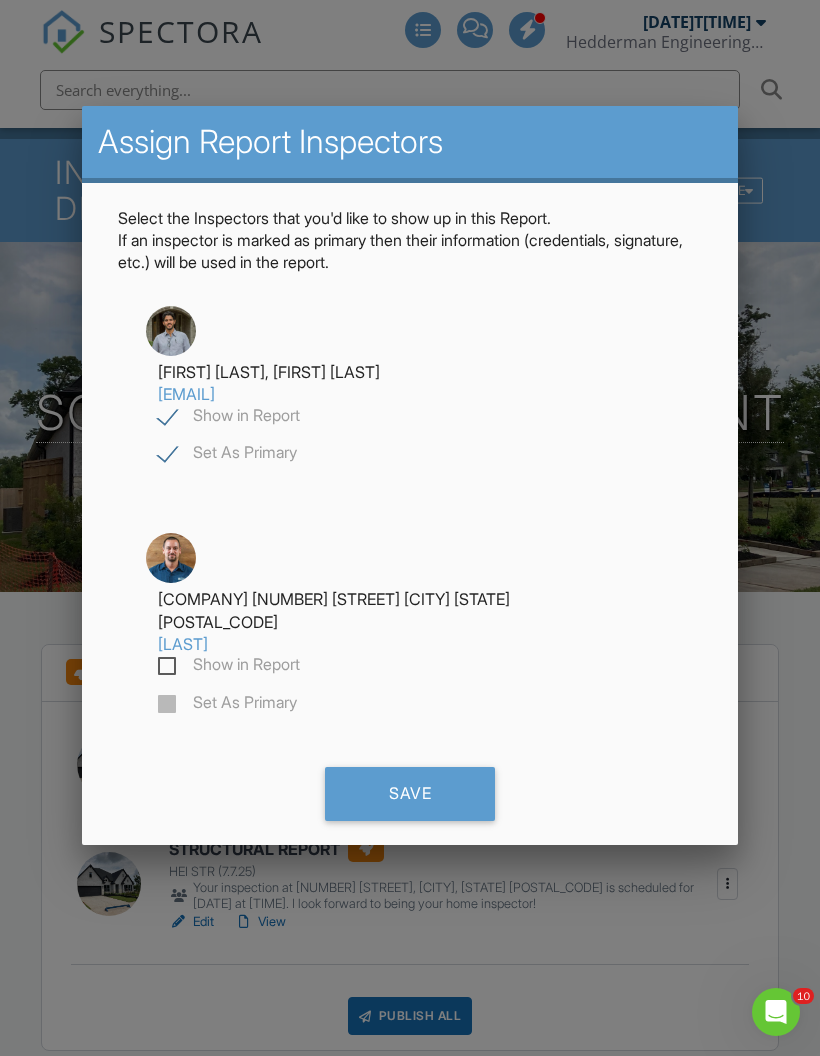 click on "Save" at bounding box center [410, 794] 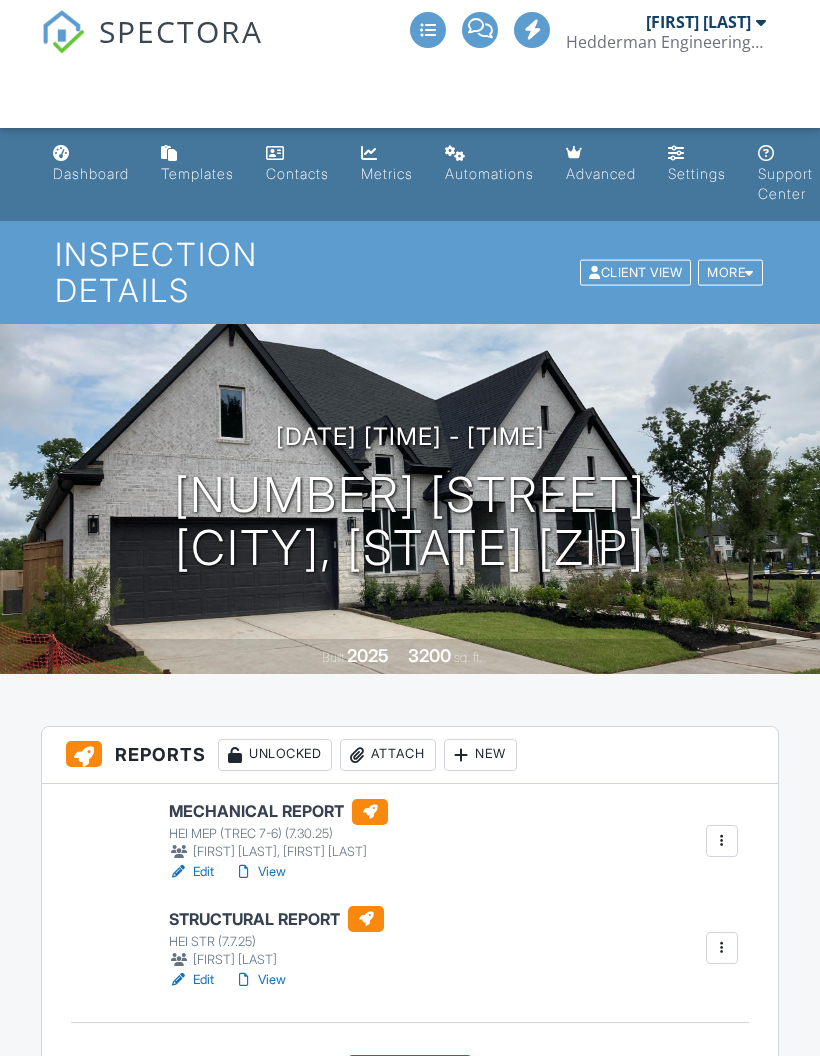 scroll, scrollTop: 0, scrollLeft: 0, axis: both 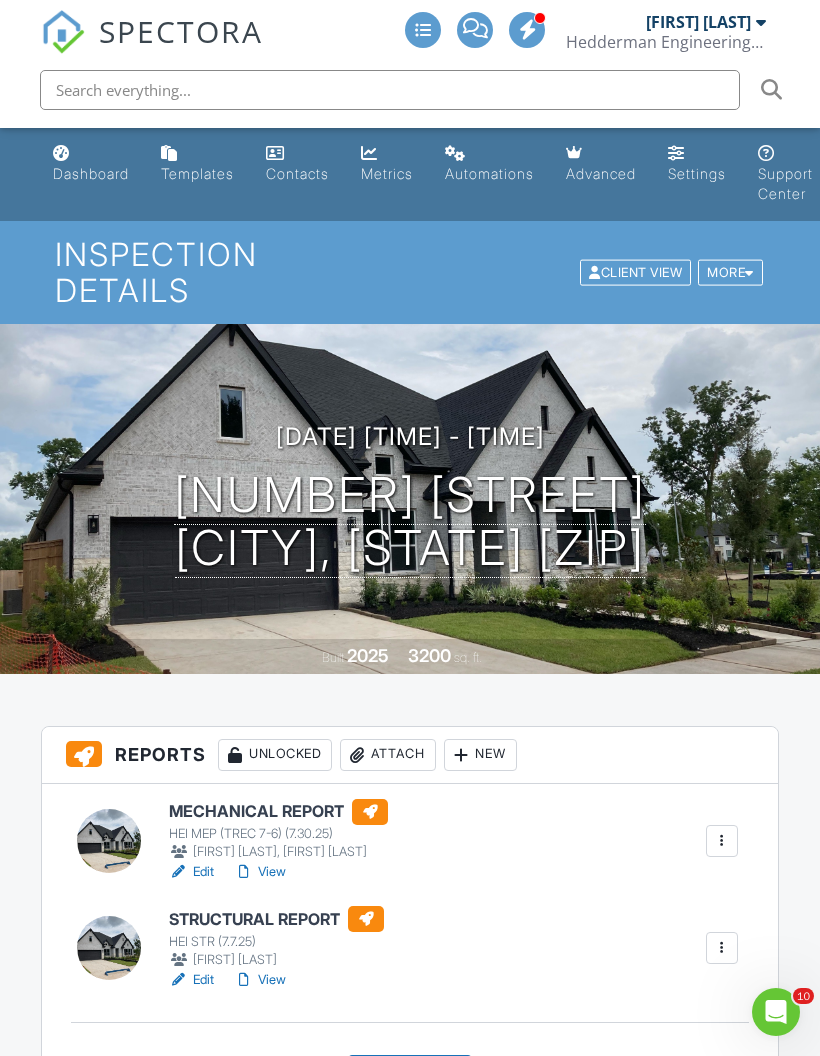 click on "SPECTORA" at bounding box center (181, 31) 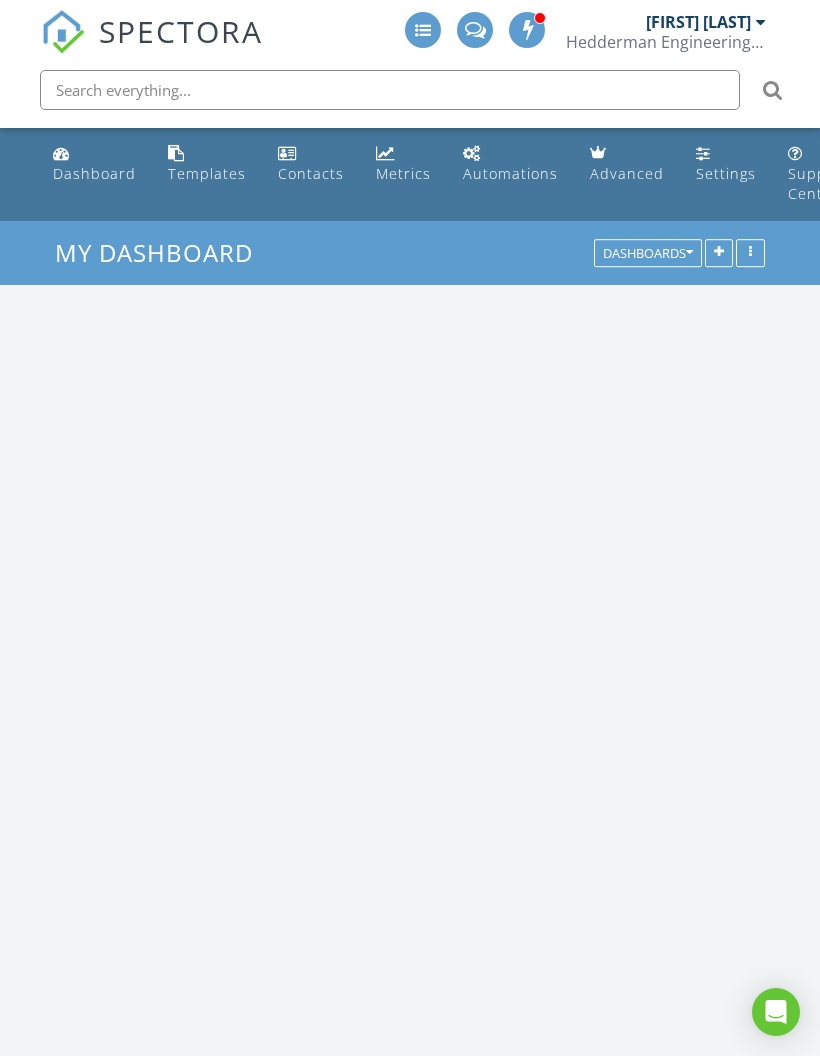 scroll, scrollTop: 0, scrollLeft: 0, axis: both 